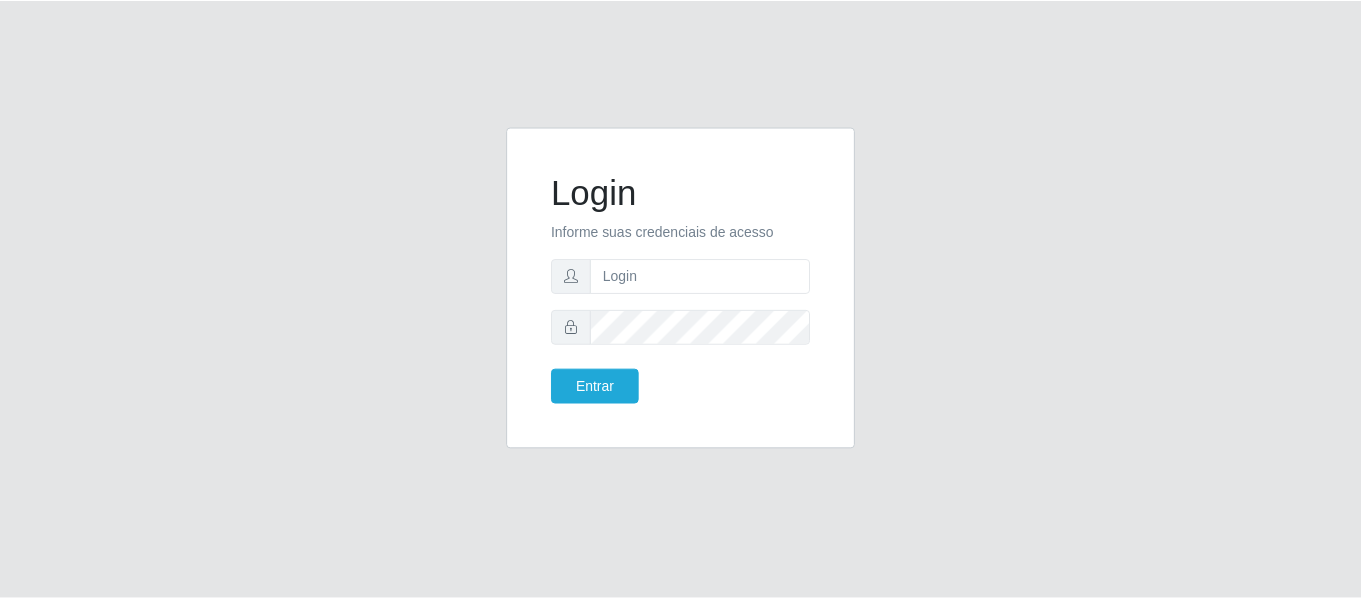 scroll, scrollTop: 0, scrollLeft: 0, axis: both 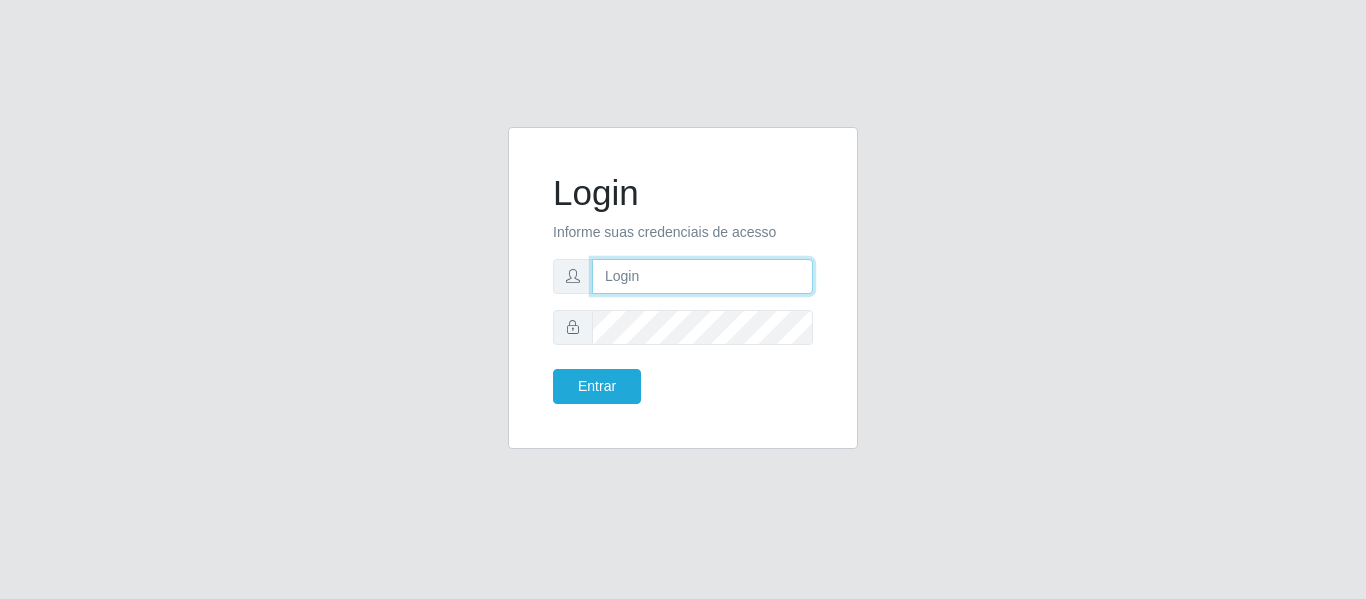 click at bounding box center [702, 276] 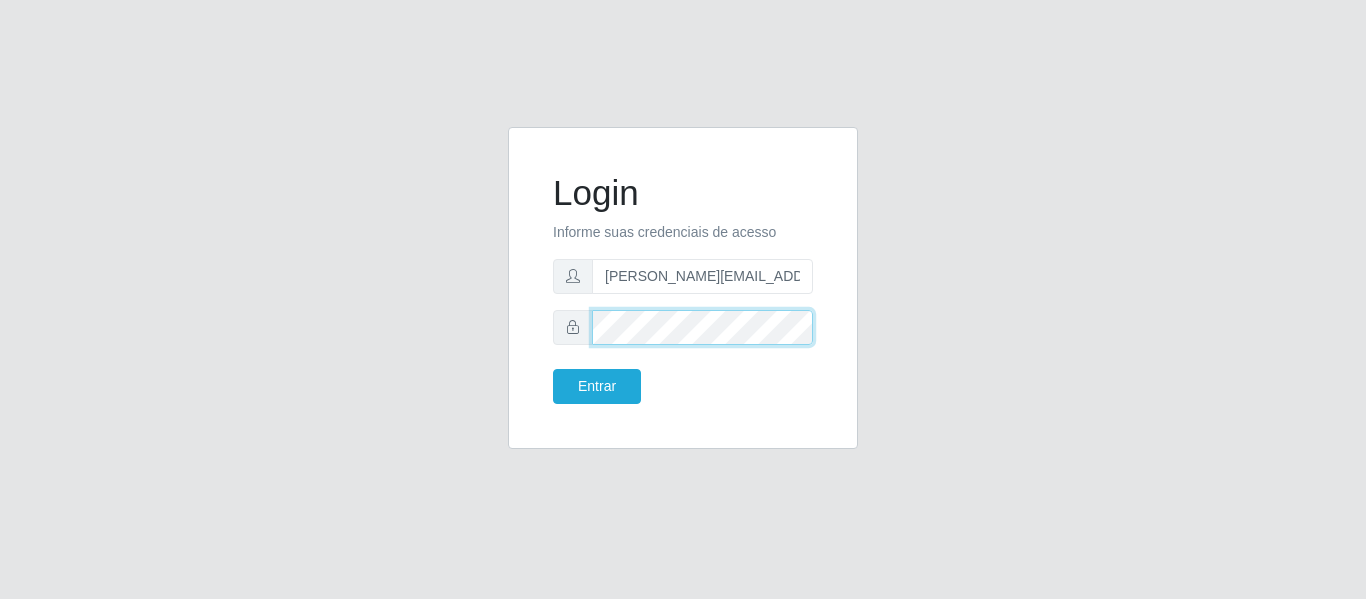 click on "Entrar" at bounding box center [597, 386] 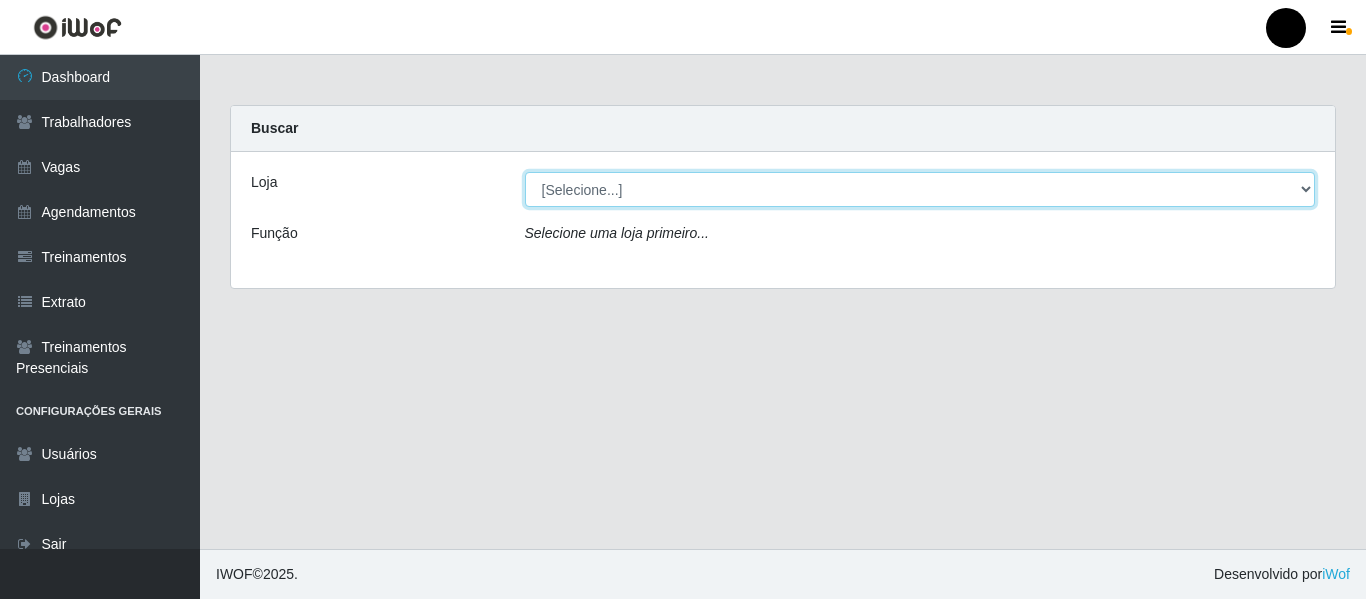 click on "[Selecione...] SuperFácil Atacado - Emaús SuperFácil Atacado - Rodoviária SuperFácil Atacado - São Gonçalo do Amarante" at bounding box center [920, 189] 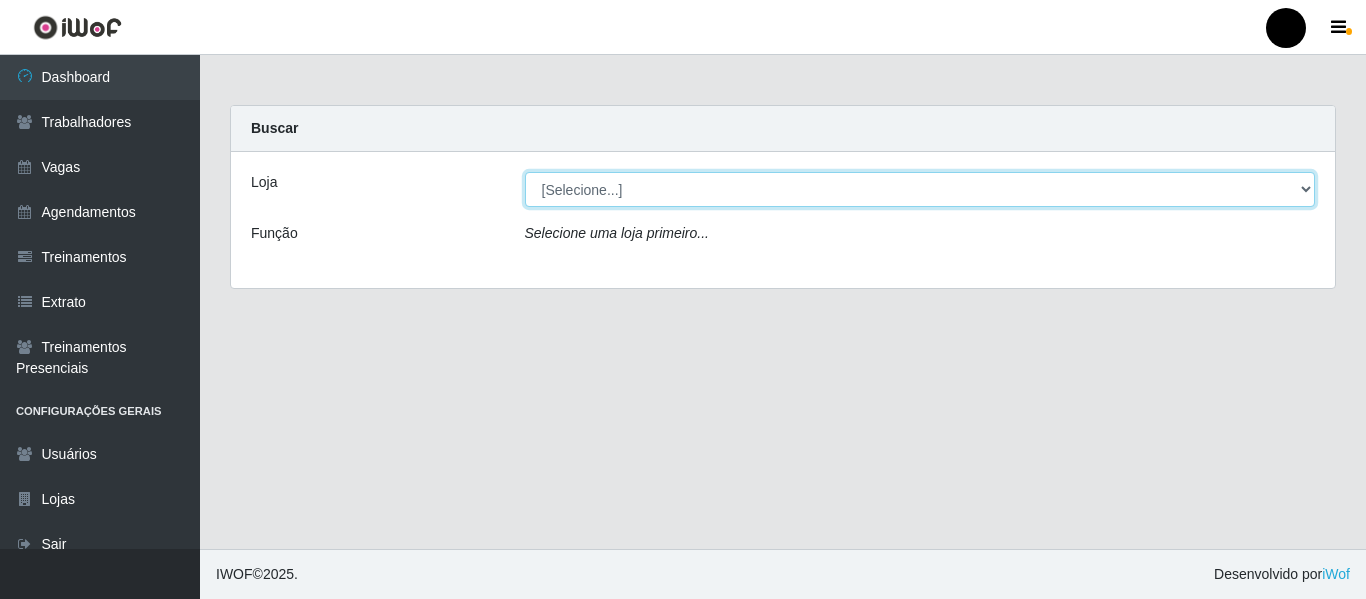 select on "408" 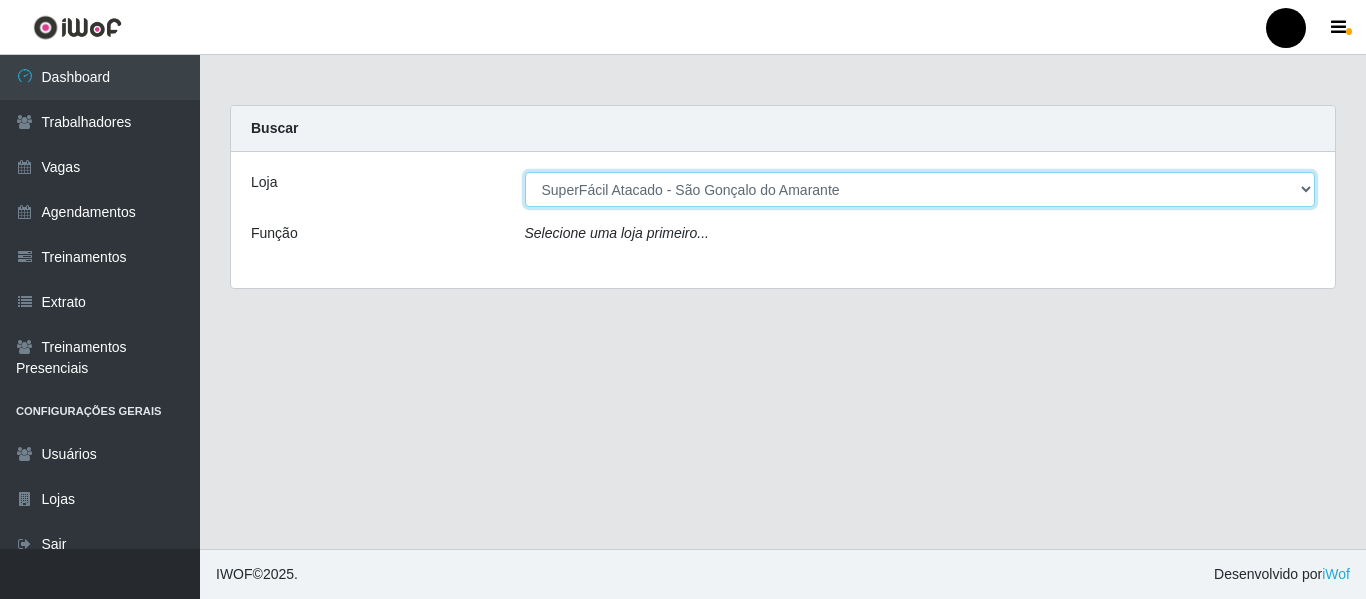 click on "[Selecione...] SuperFácil Atacado - Emaús SuperFácil Atacado - Rodoviária SuperFácil Atacado - São Gonçalo do Amarante" at bounding box center (920, 189) 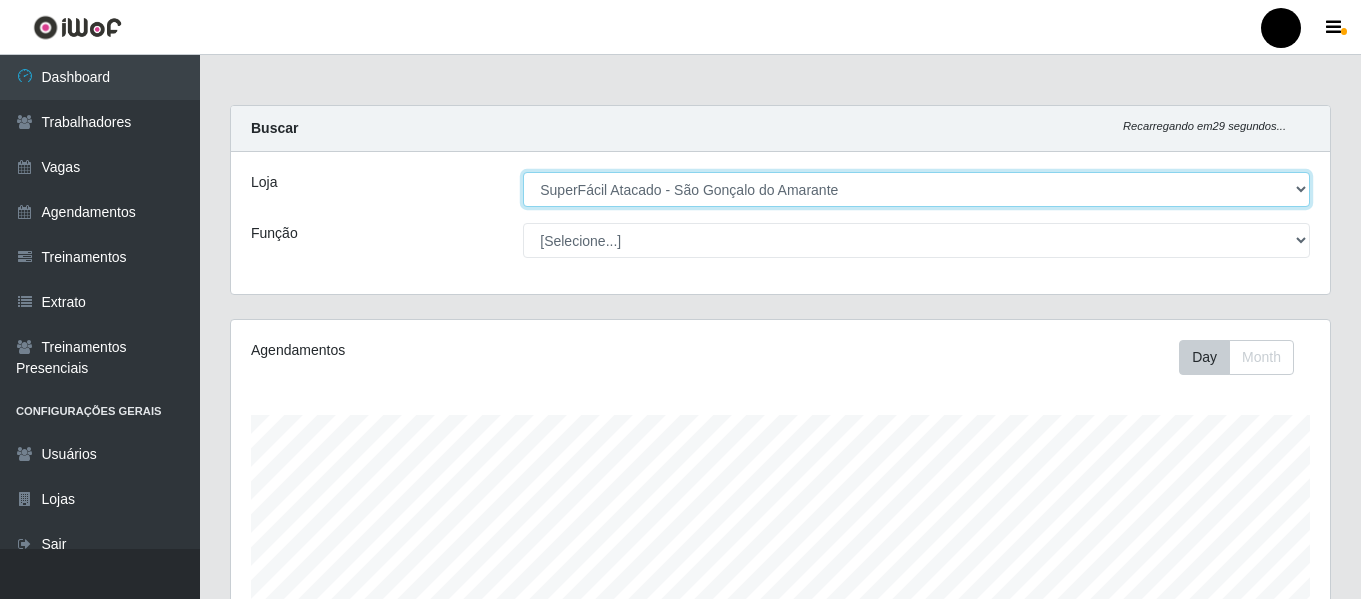 scroll, scrollTop: 999585, scrollLeft: 998901, axis: both 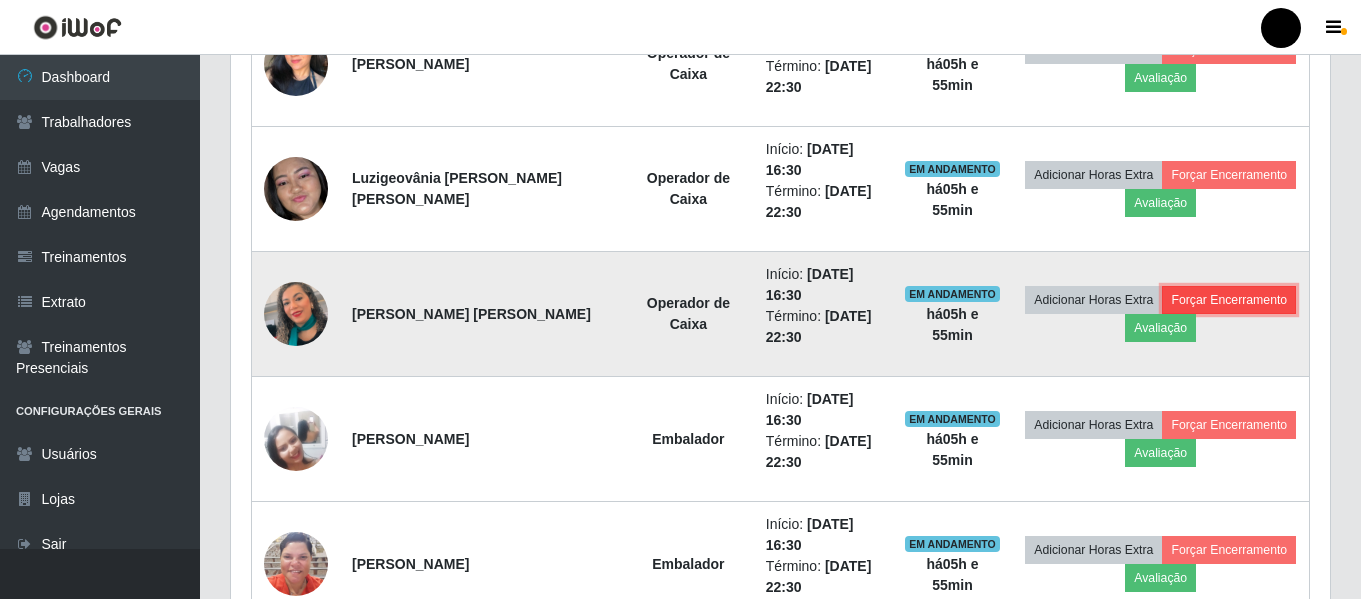 click on "Forçar Encerramento" at bounding box center [1229, 300] 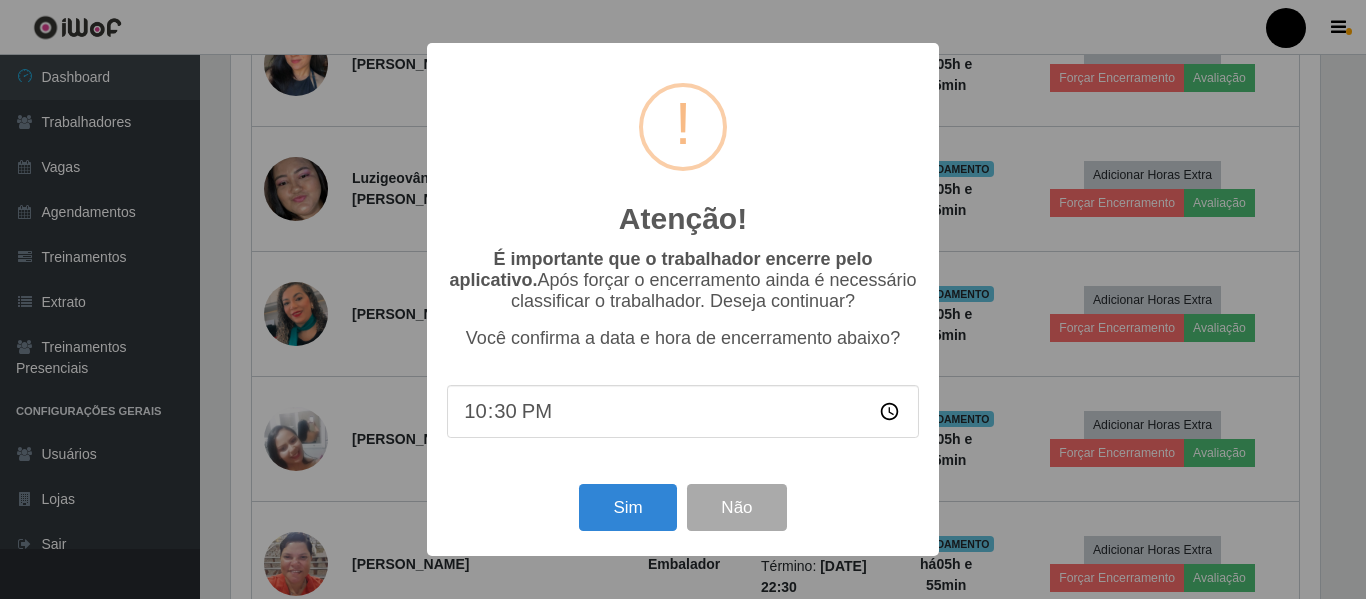scroll, scrollTop: 999585, scrollLeft: 998911, axis: both 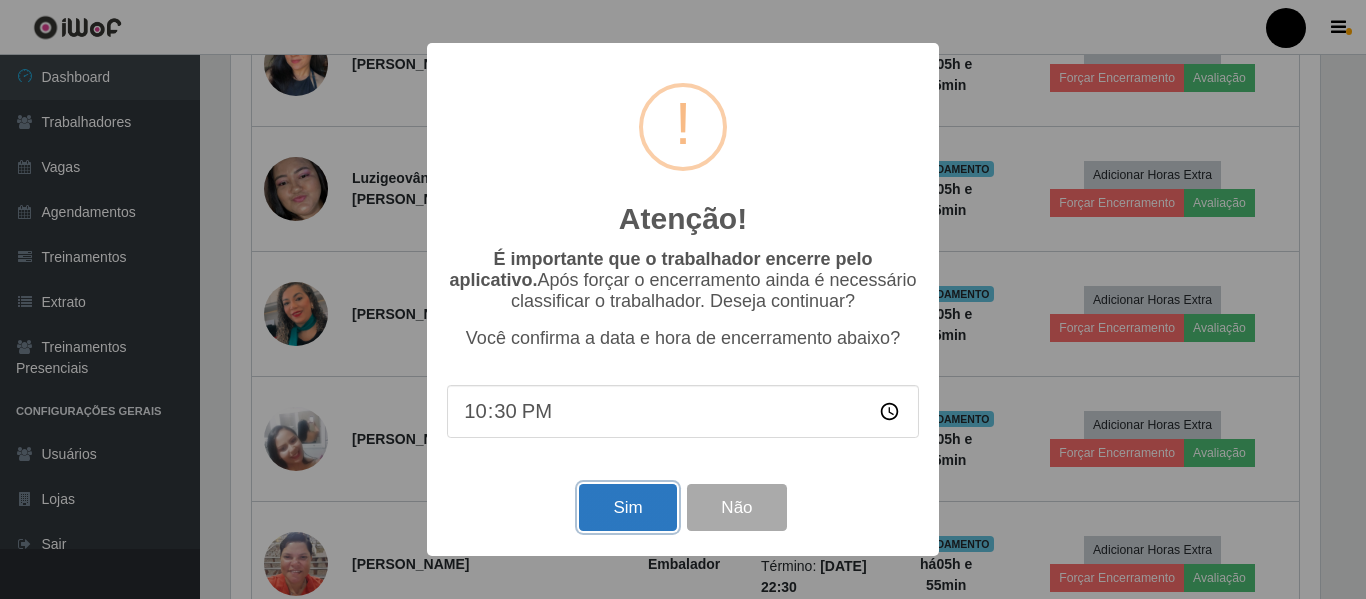 click on "Sim" at bounding box center [627, 507] 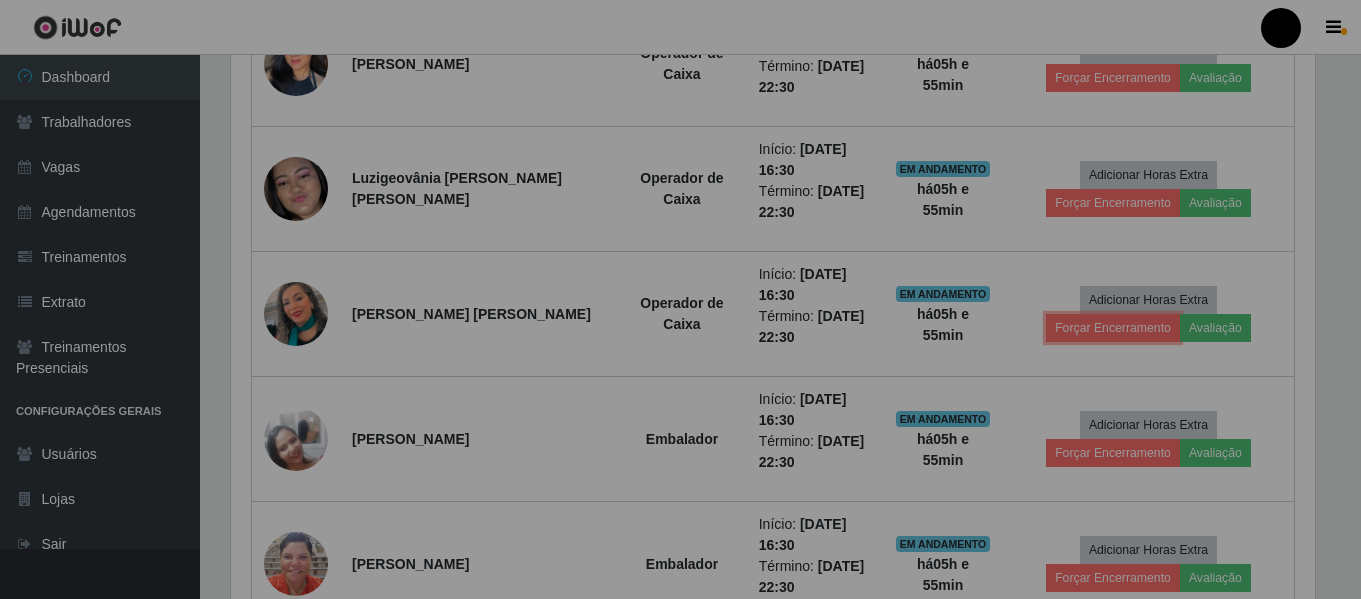 scroll, scrollTop: 999585, scrollLeft: 998901, axis: both 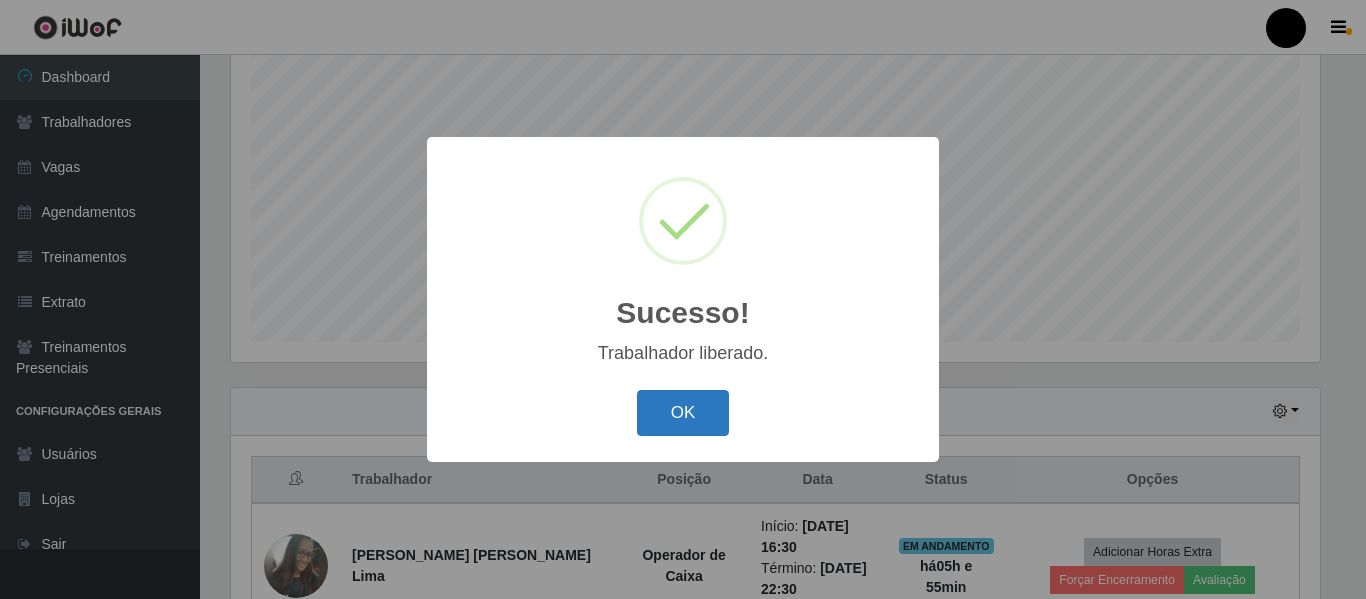 click on "OK" at bounding box center (683, 413) 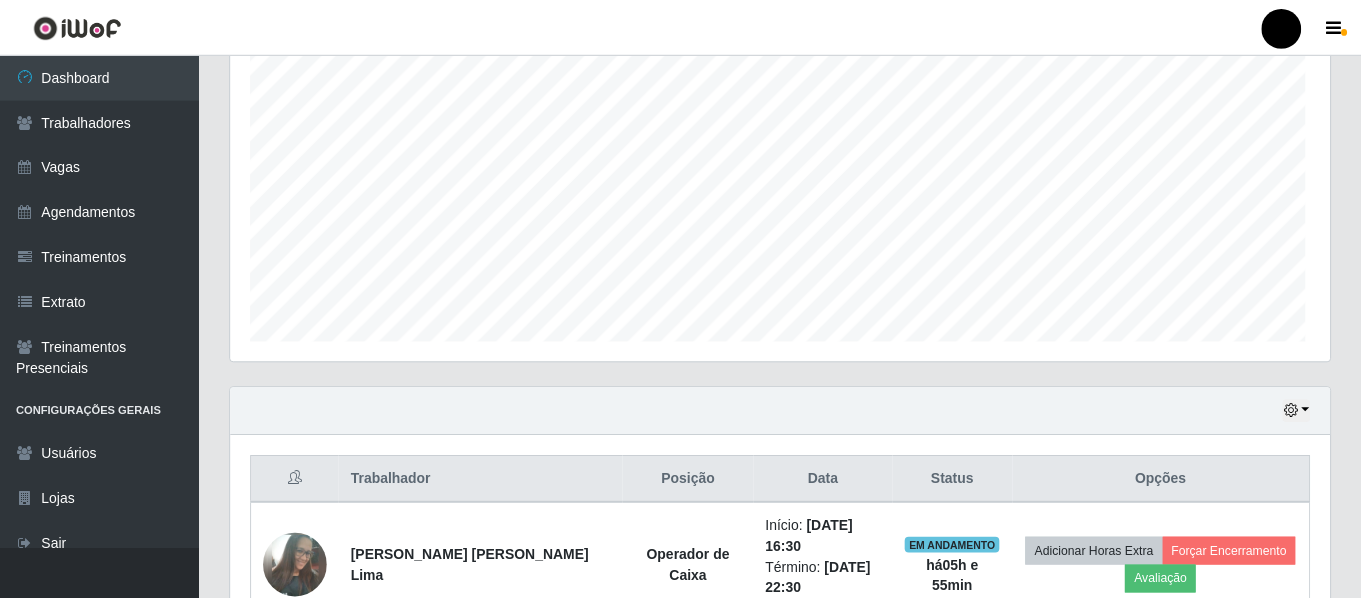 scroll, scrollTop: 999585, scrollLeft: 998901, axis: both 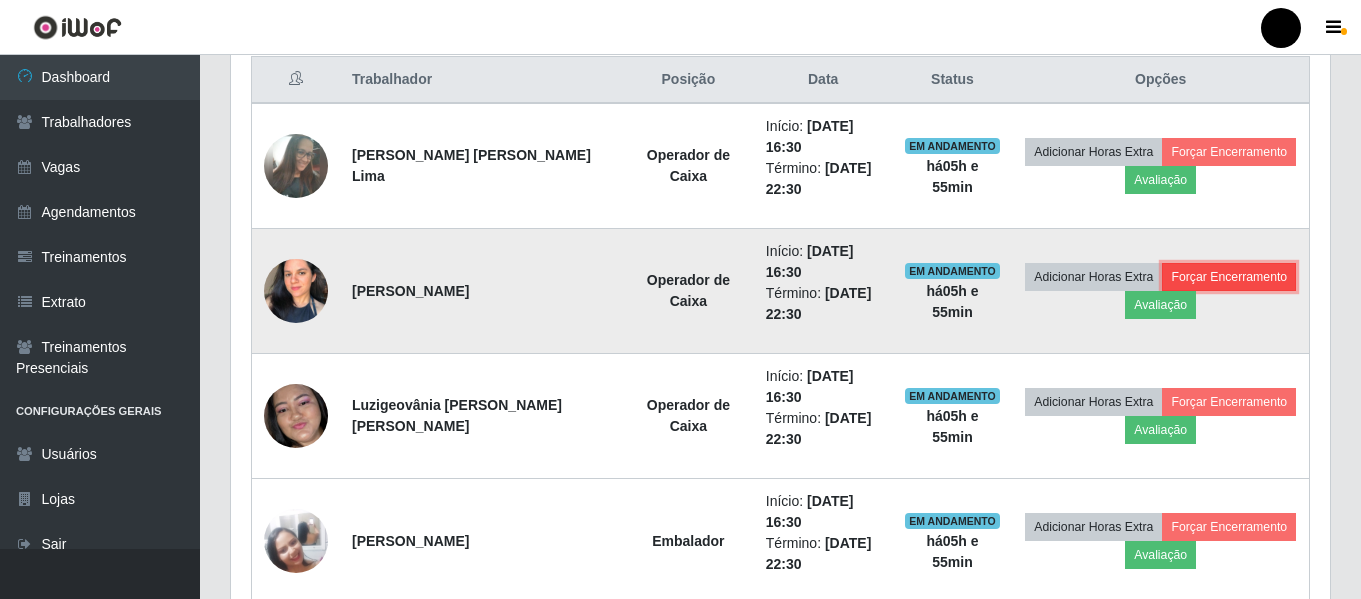 click on "Forçar Encerramento" at bounding box center (1229, 277) 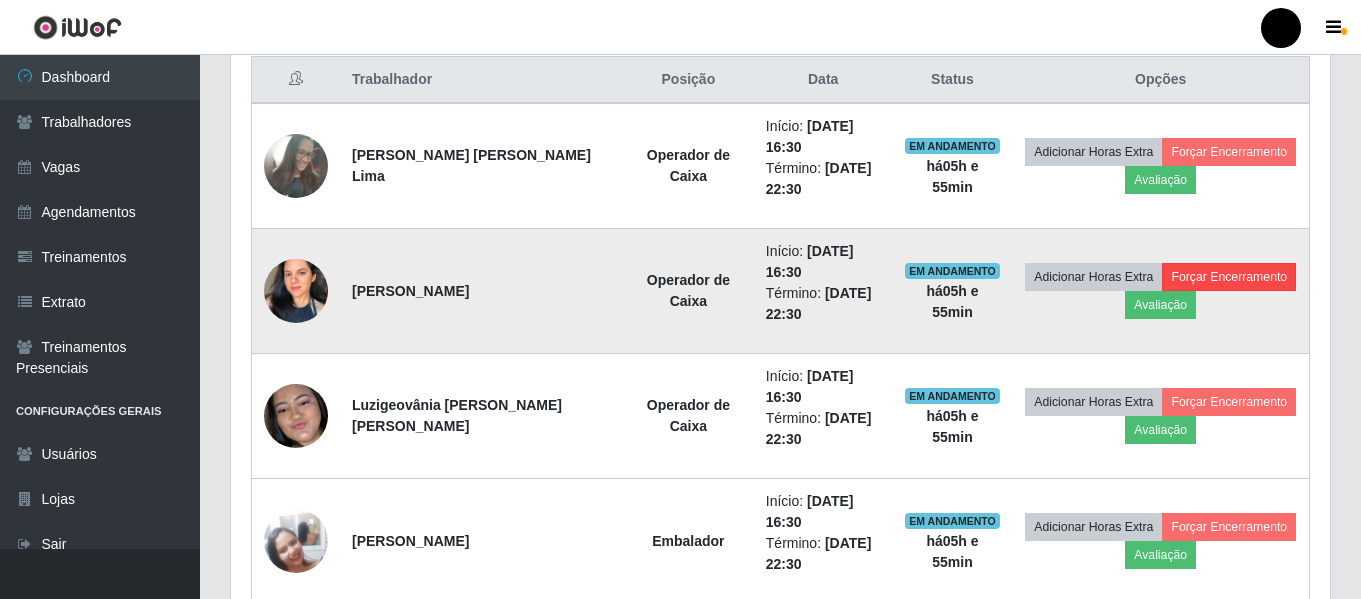 scroll, scrollTop: 999585, scrollLeft: 998911, axis: both 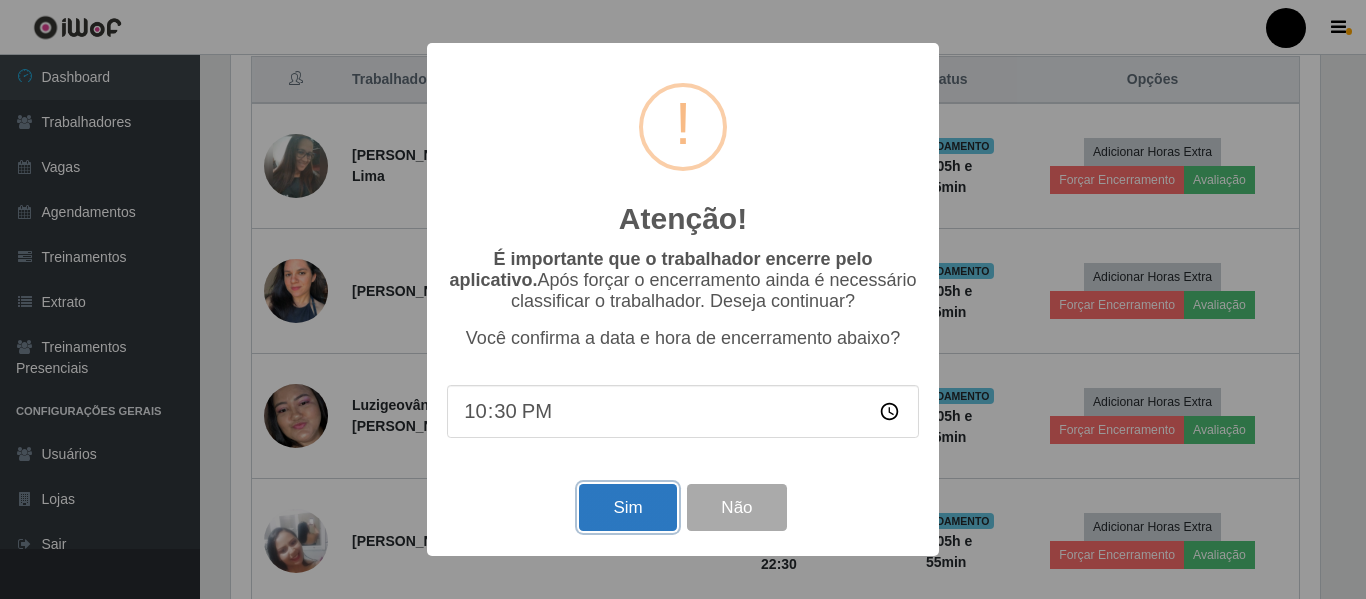 click on "Sim" at bounding box center [627, 507] 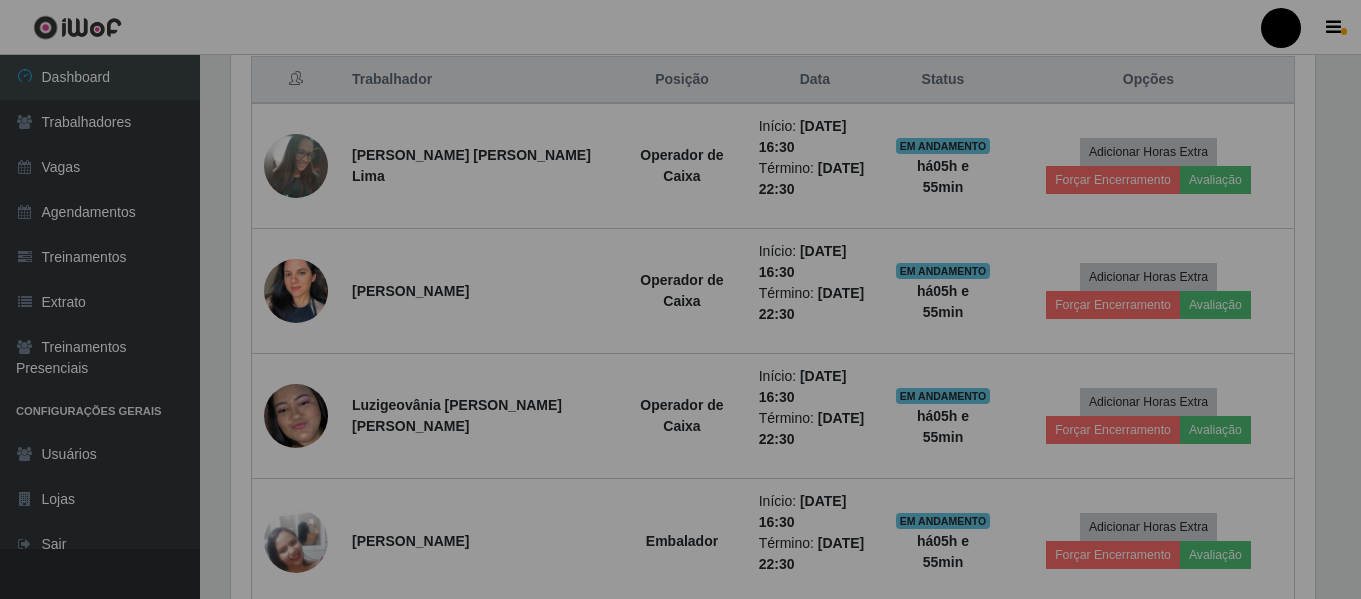 scroll, scrollTop: 999585, scrollLeft: 998901, axis: both 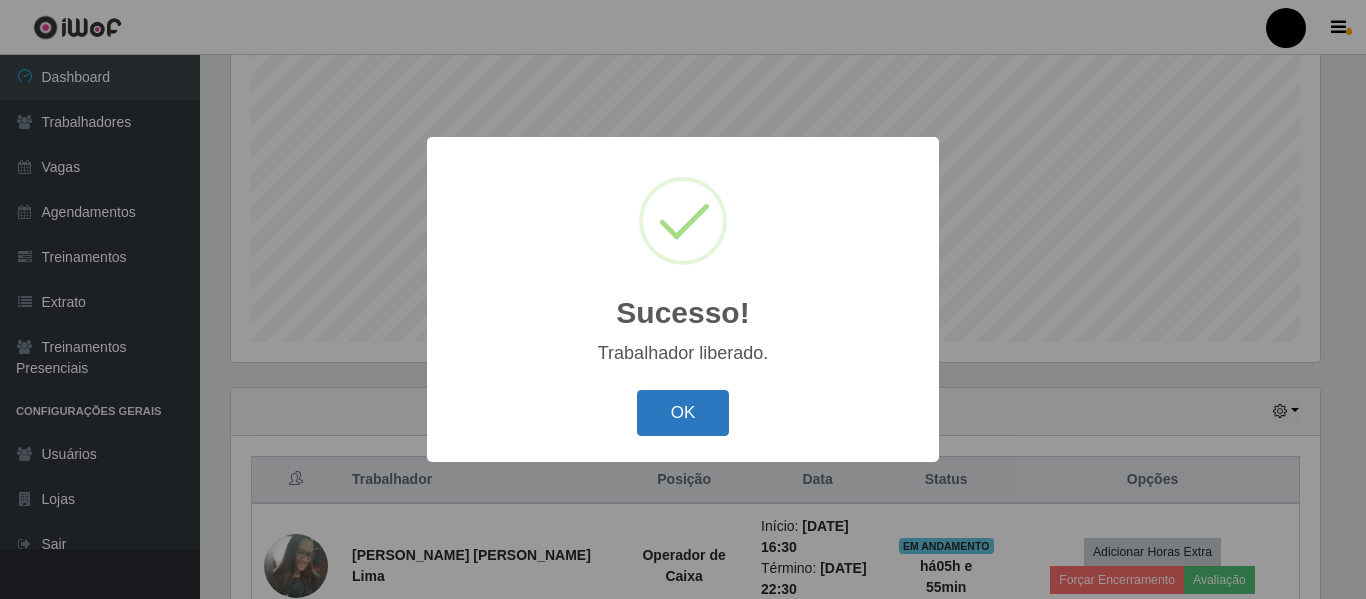 click on "OK" at bounding box center [683, 413] 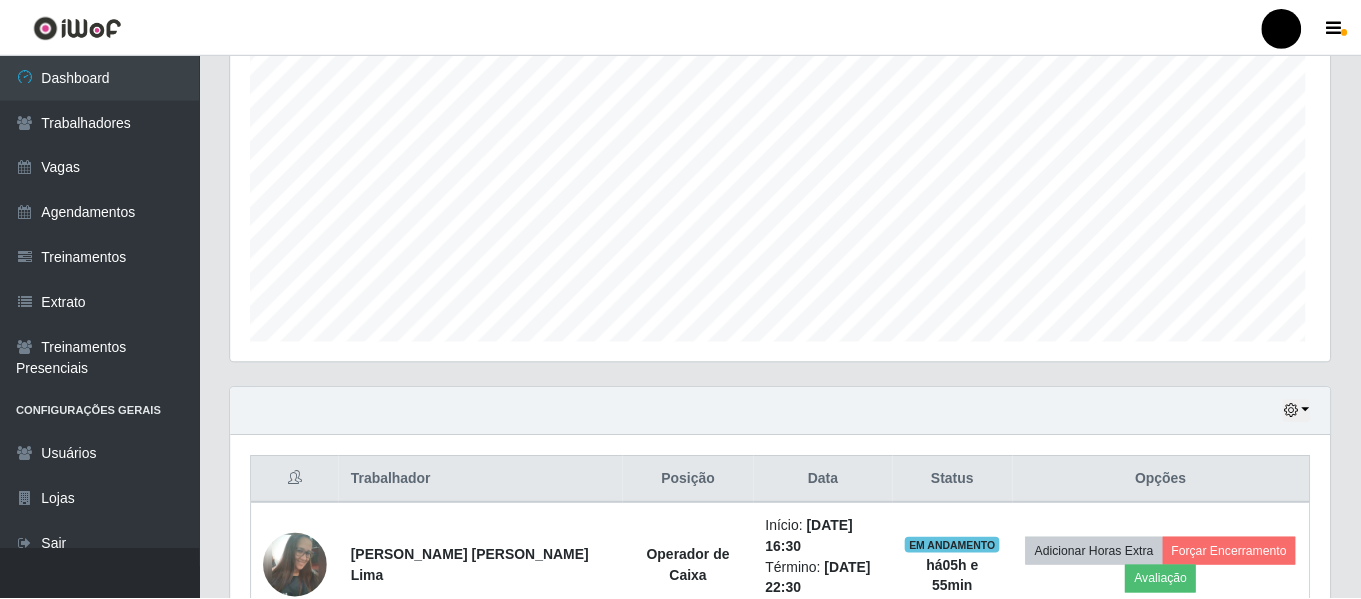scroll, scrollTop: 999585, scrollLeft: 998901, axis: both 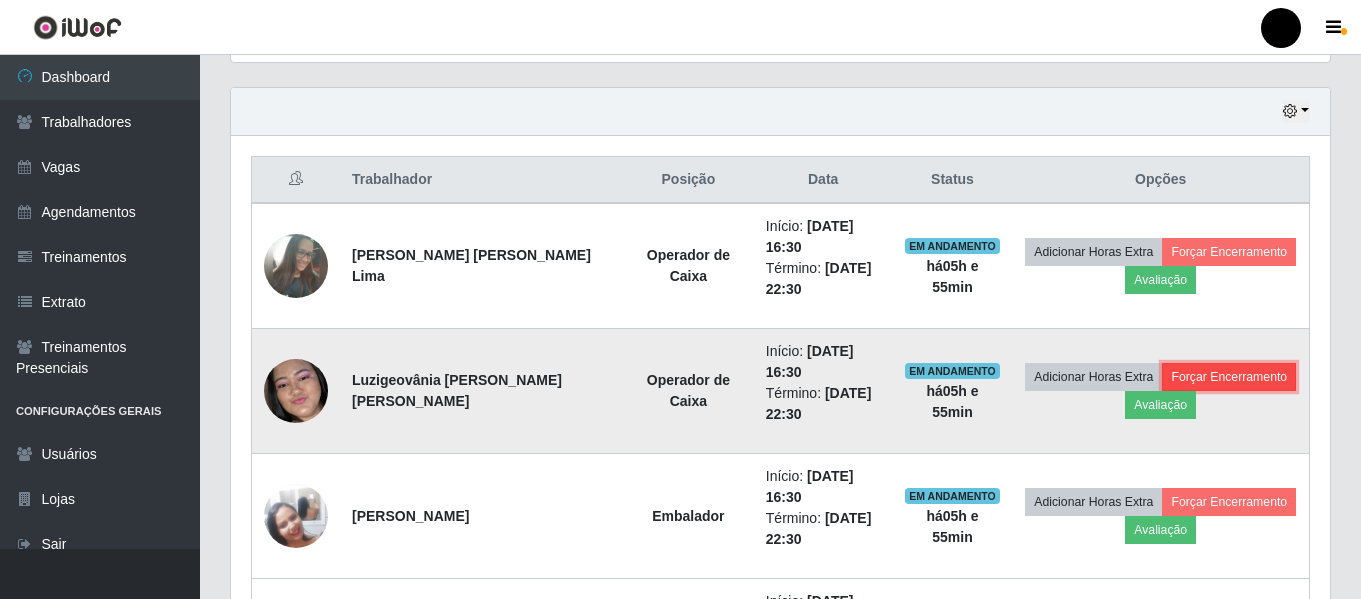 click on "Forçar Encerramento" at bounding box center [1229, 377] 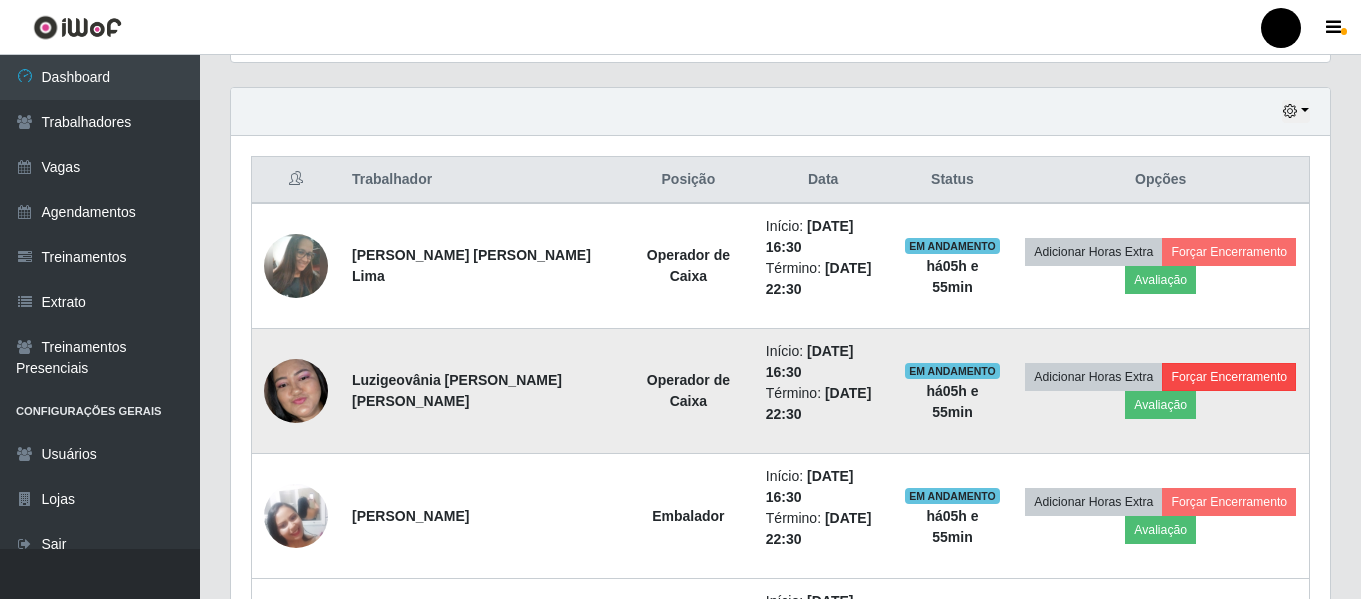 scroll, scrollTop: 999585, scrollLeft: 998911, axis: both 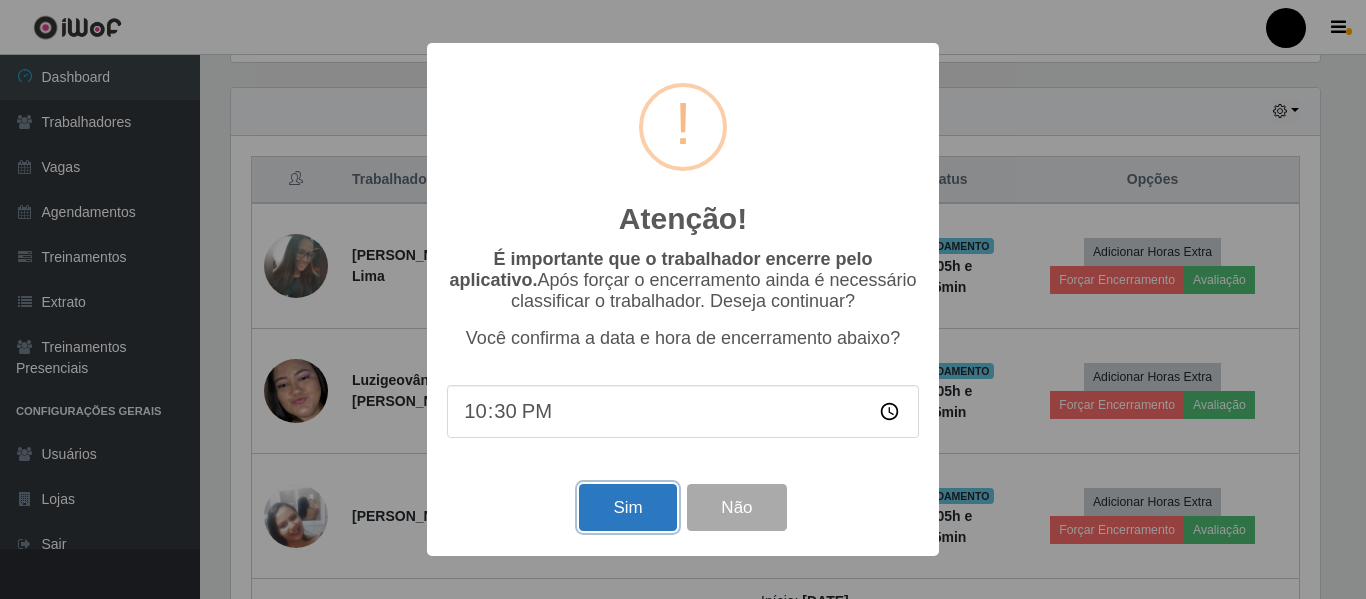 click on "Sim" at bounding box center (627, 507) 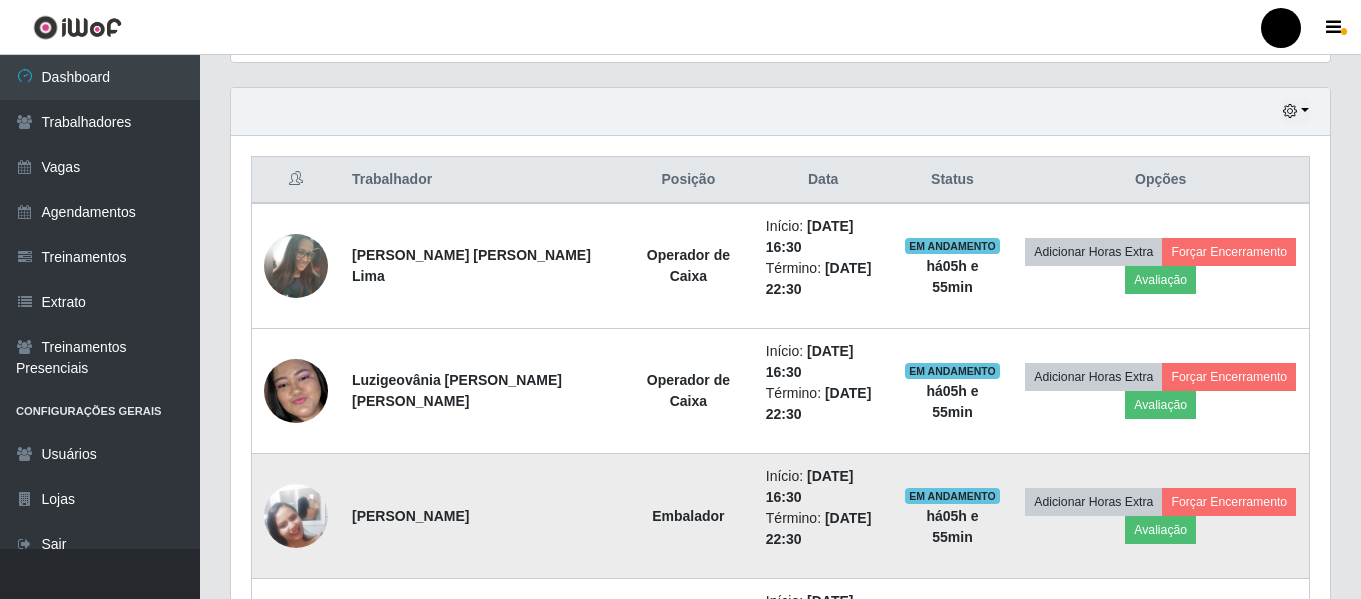 scroll, scrollTop: 999585, scrollLeft: 998901, axis: both 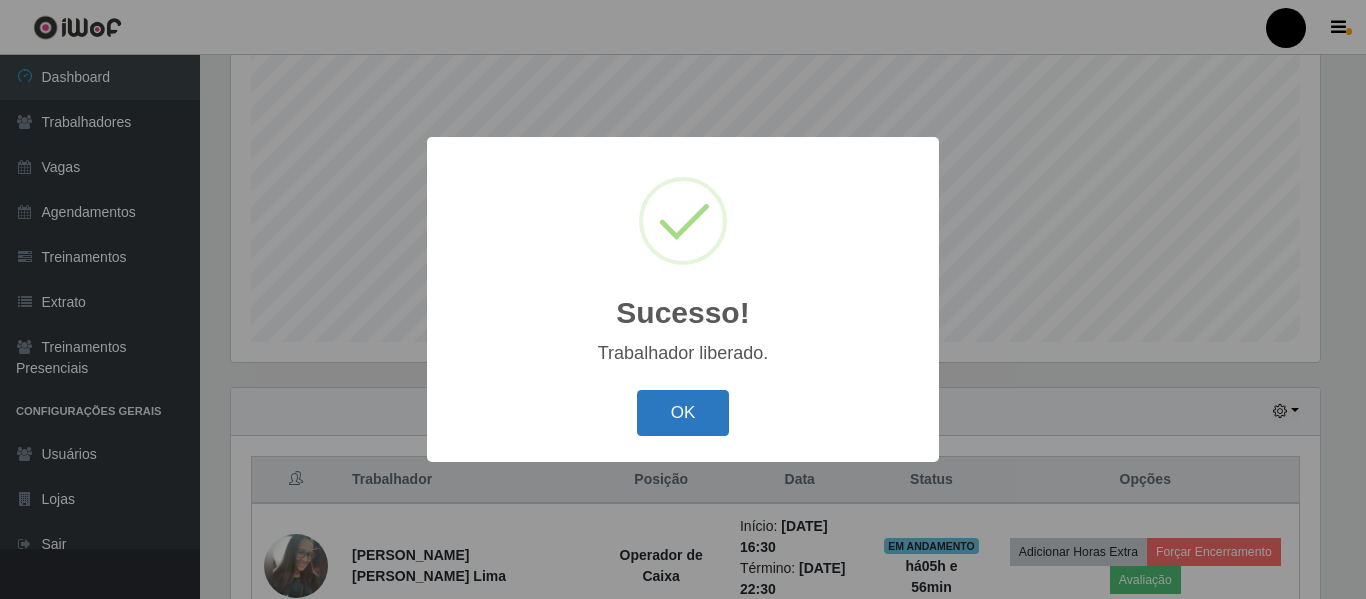 click on "OK" at bounding box center (683, 413) 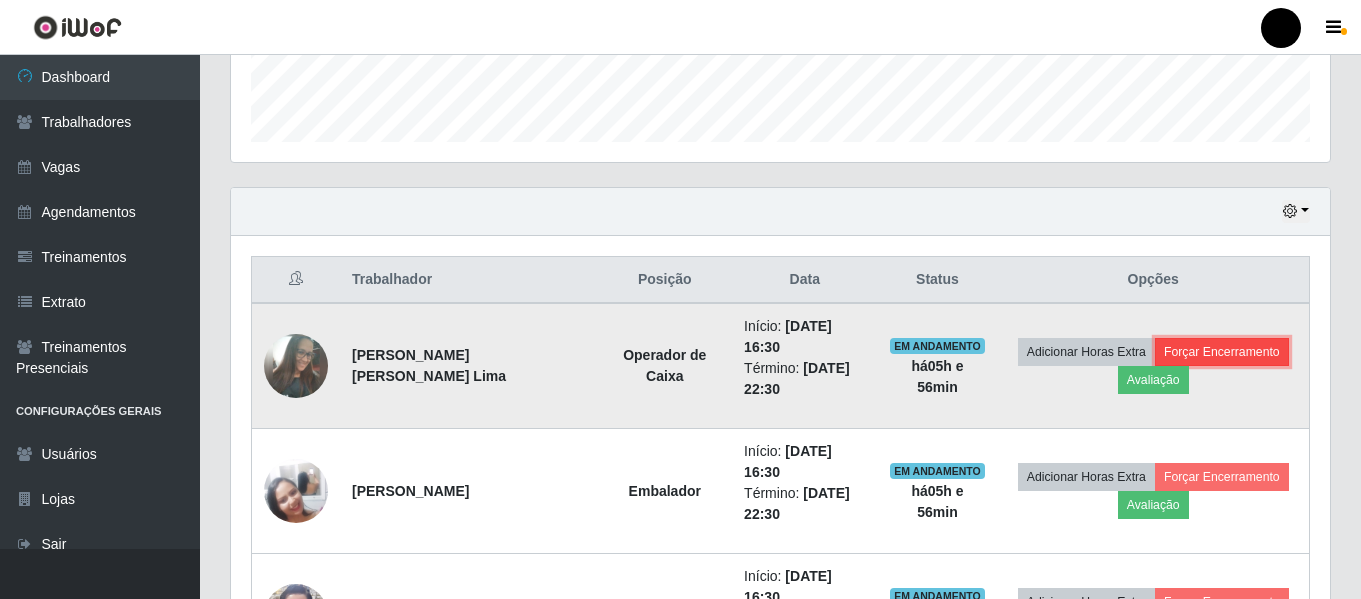 click on "Forçar Encerramento" at bounding box center [1222, 352] 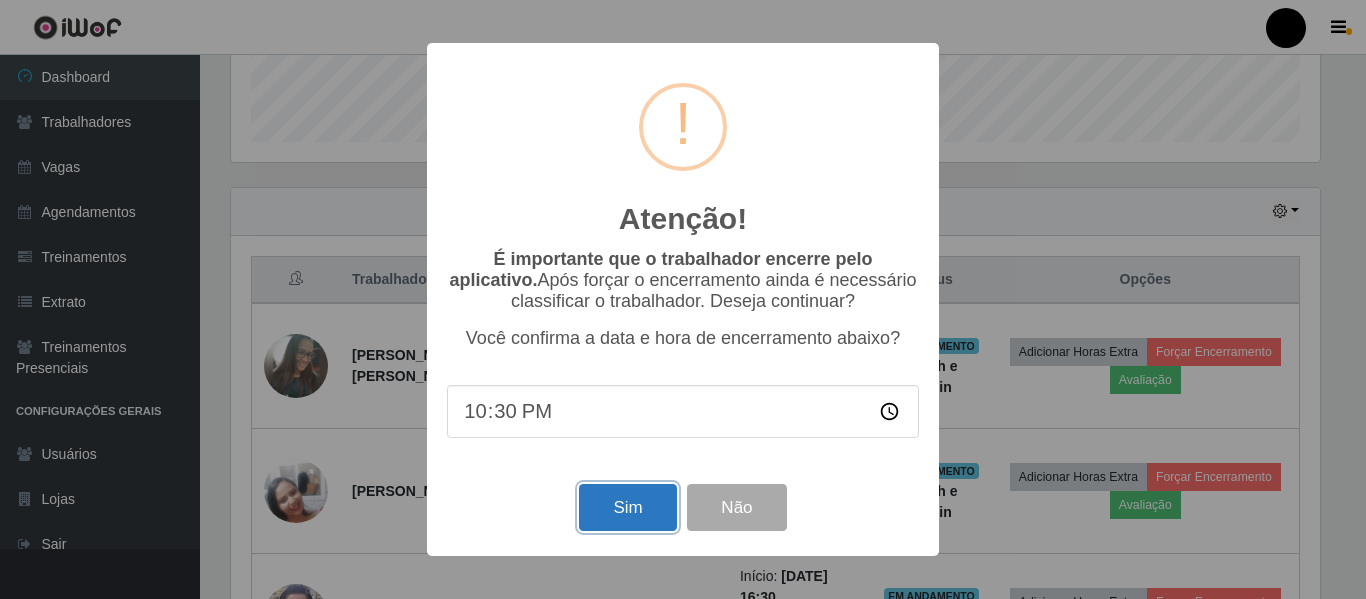 click on "Sim" at bounding box center (627, 507) 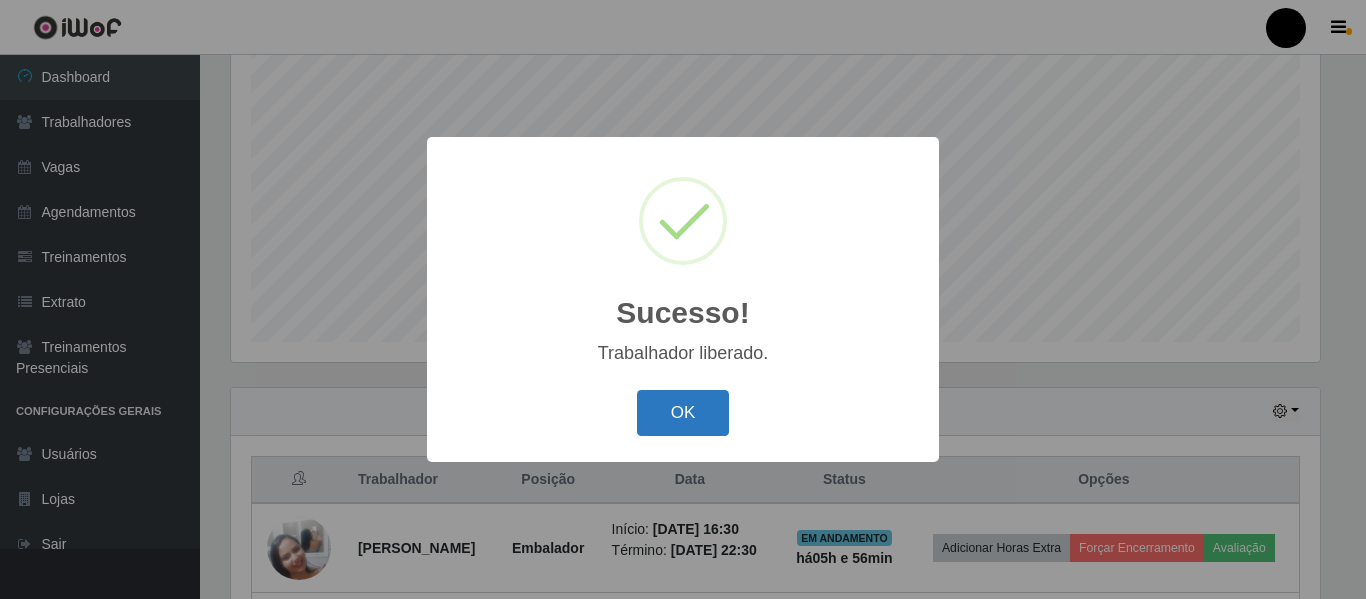 click on "OK" at bounding box center [683, 413] 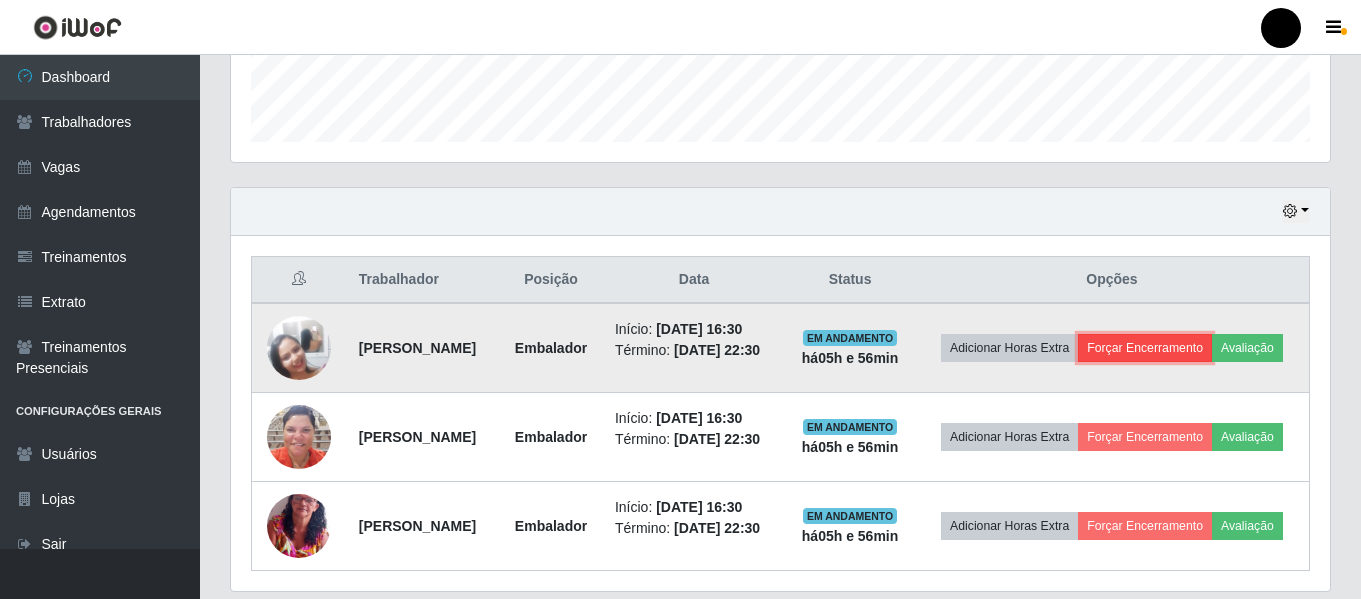 click on "Forçar Encerramento" at bounding box center (1145, 348) 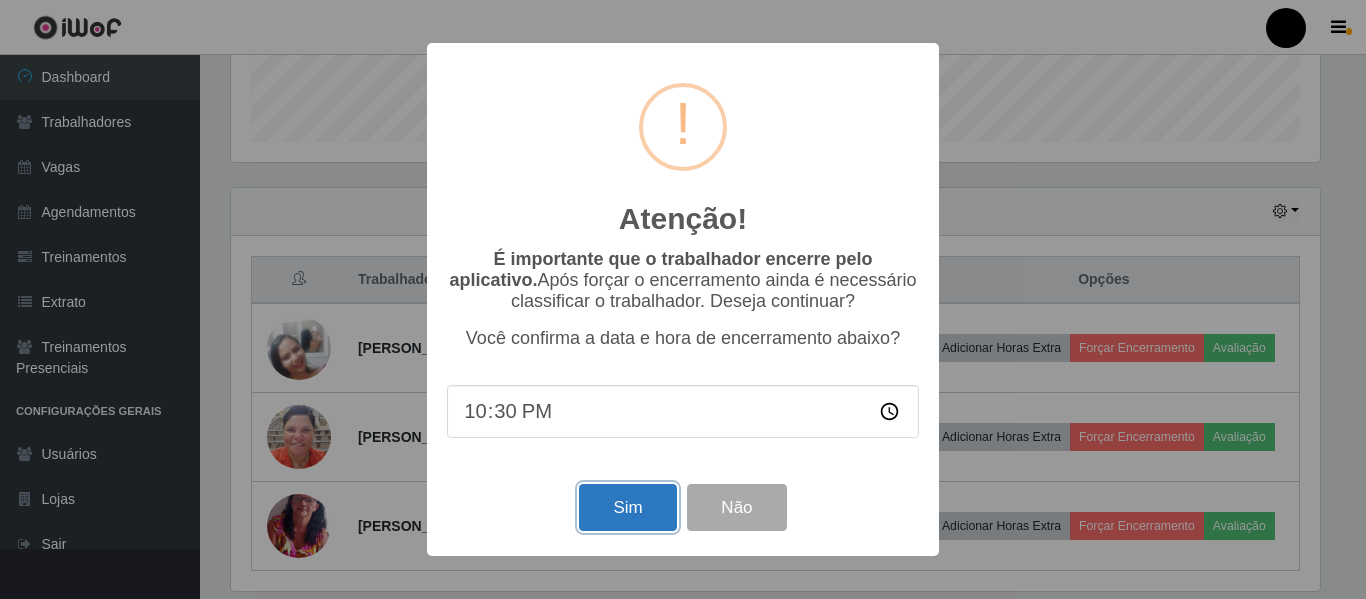 click on "Sim" at bounding box center [627, 507] 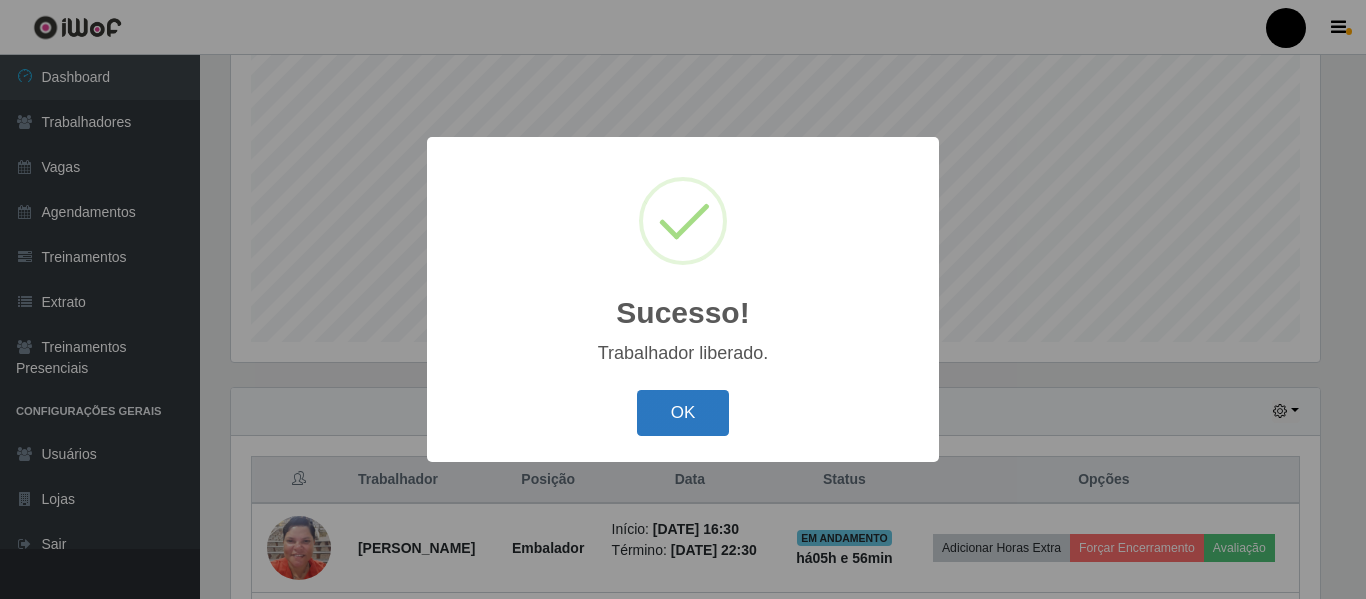 click on "OK" at bounding box center [683, 413] 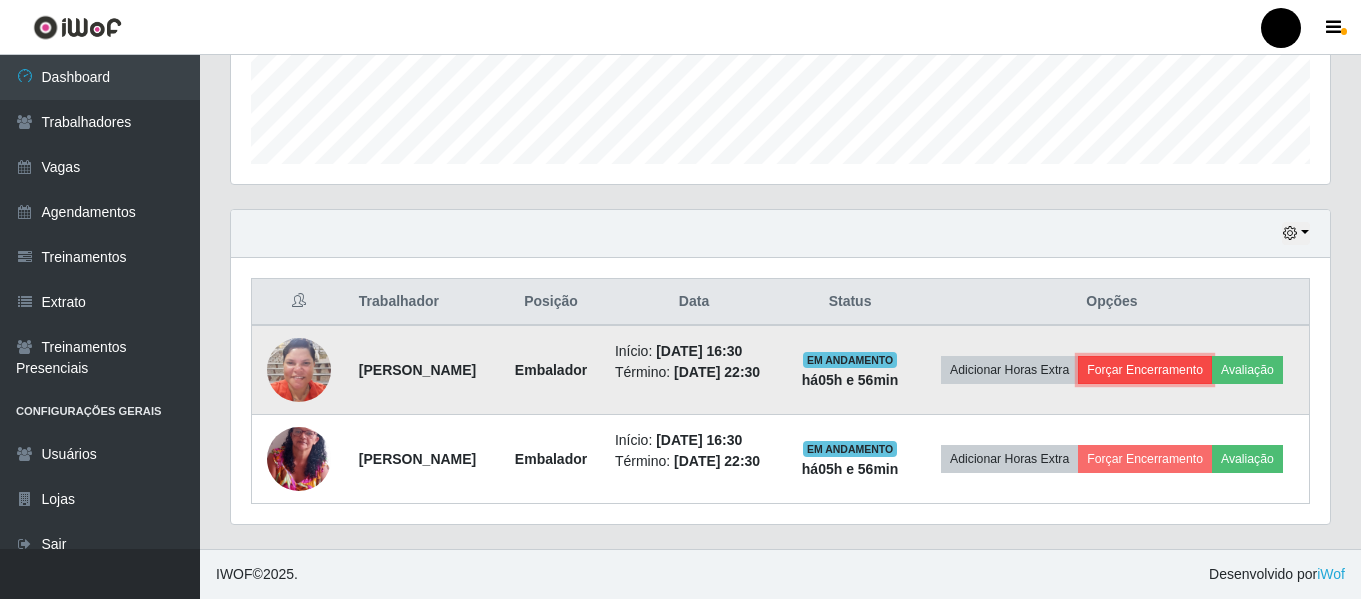 click on "Forçar Encerramento" at bounding box center (1145, 370) 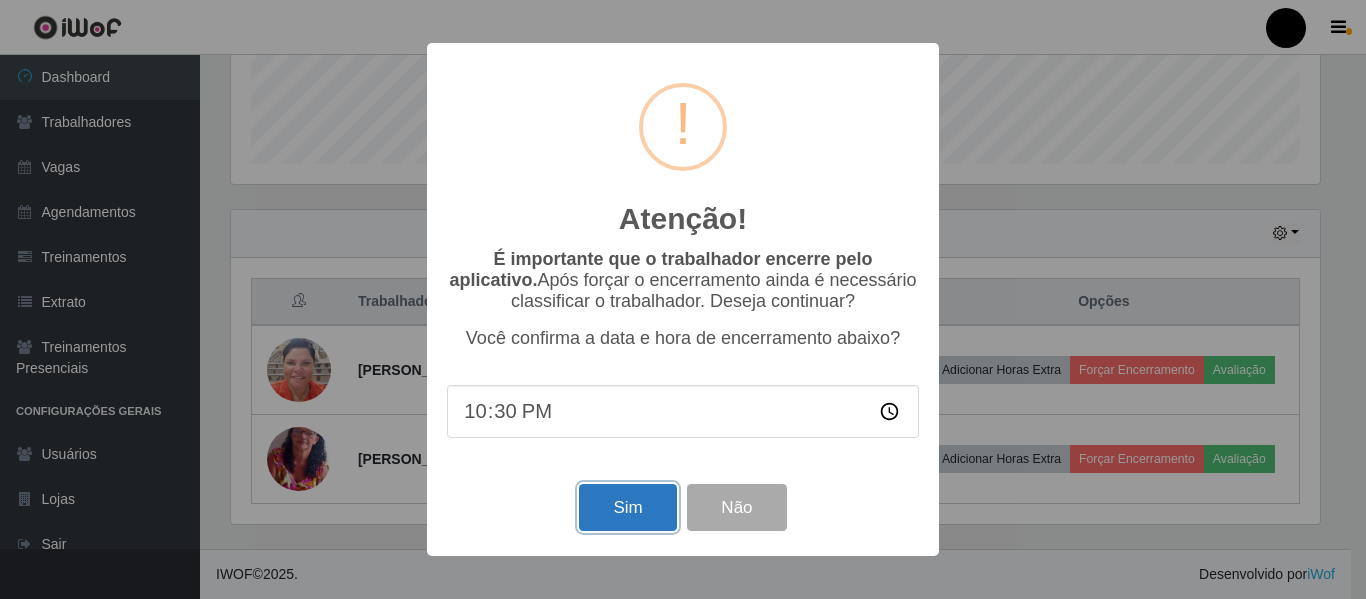 click on "Sim" at bounding box center [627, 507] 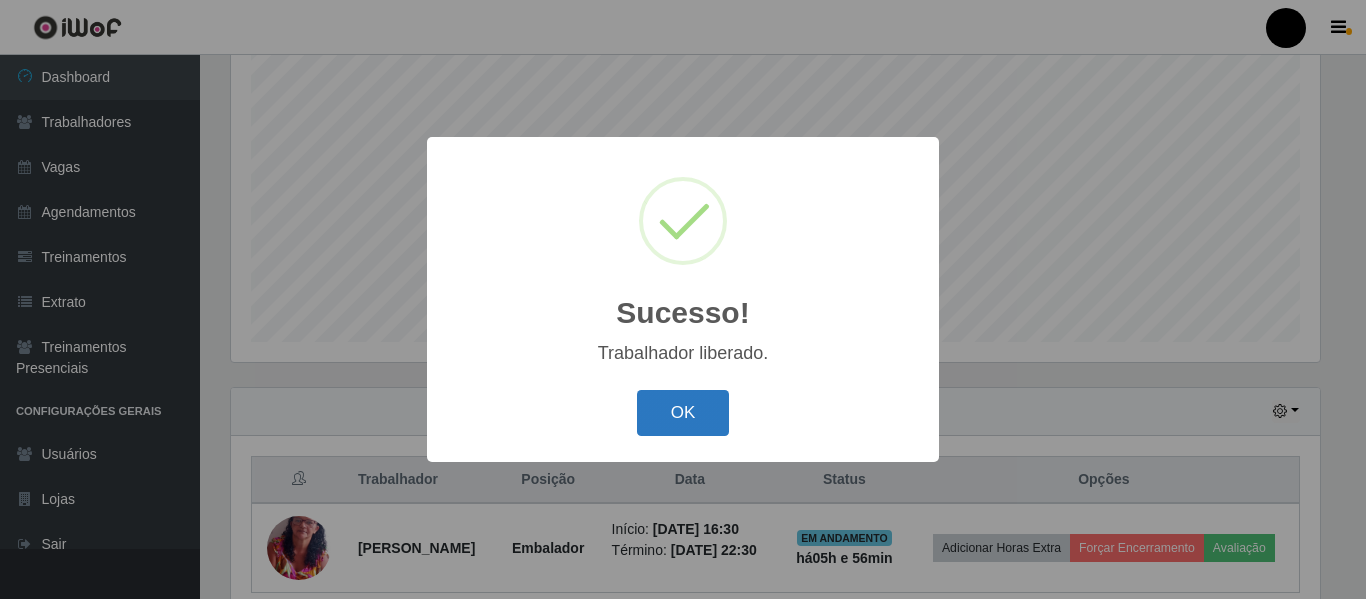 click on "OK" at bounding box center (683, 413) 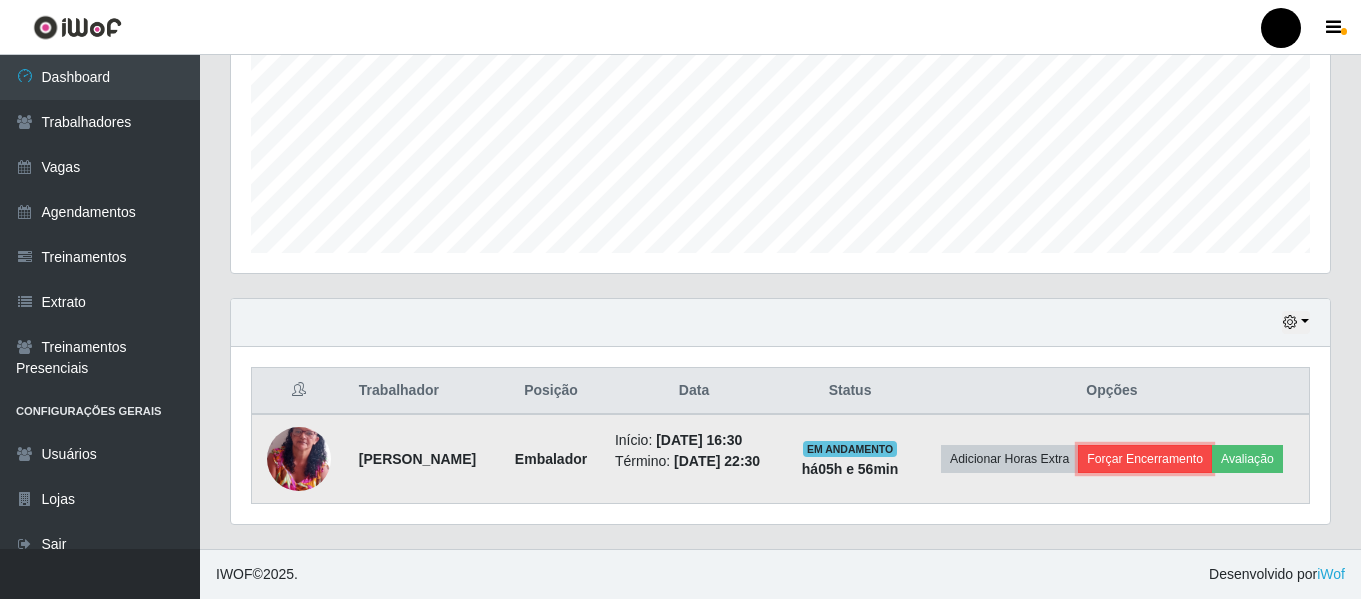 click on "Forçar Encerramento" at bounding box center (1145, 459) 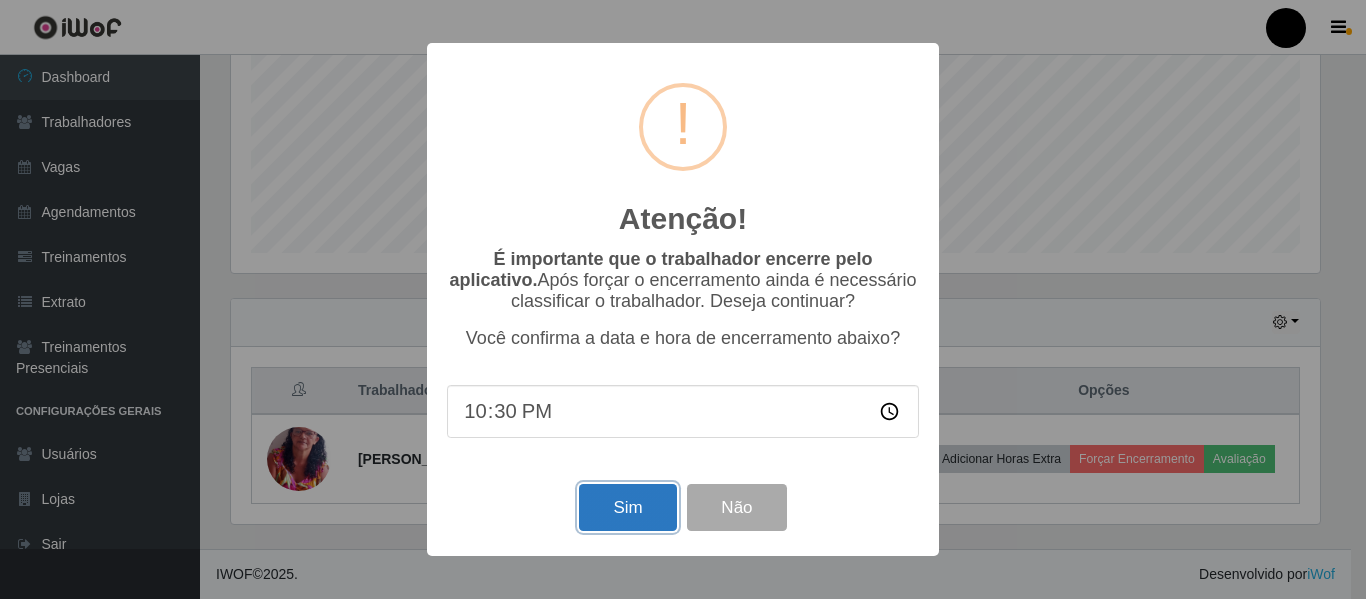 click on "Sim" at bounding box center (627, 507) 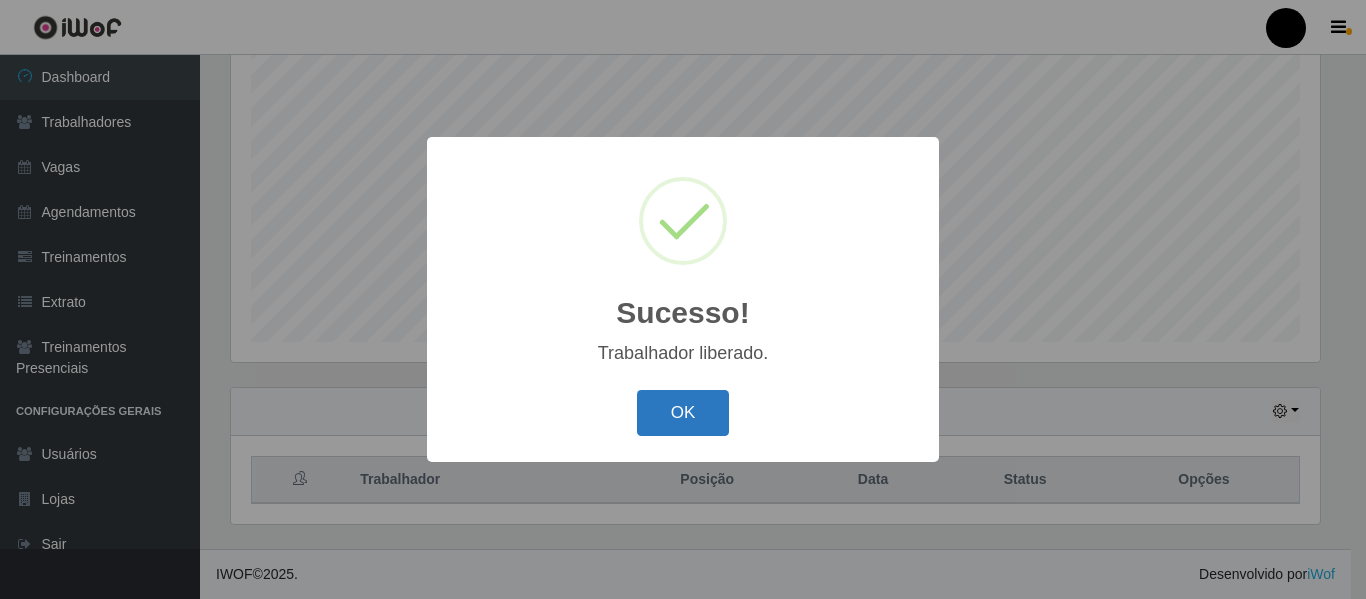 click on "OK" at bounding box center (683, 413) 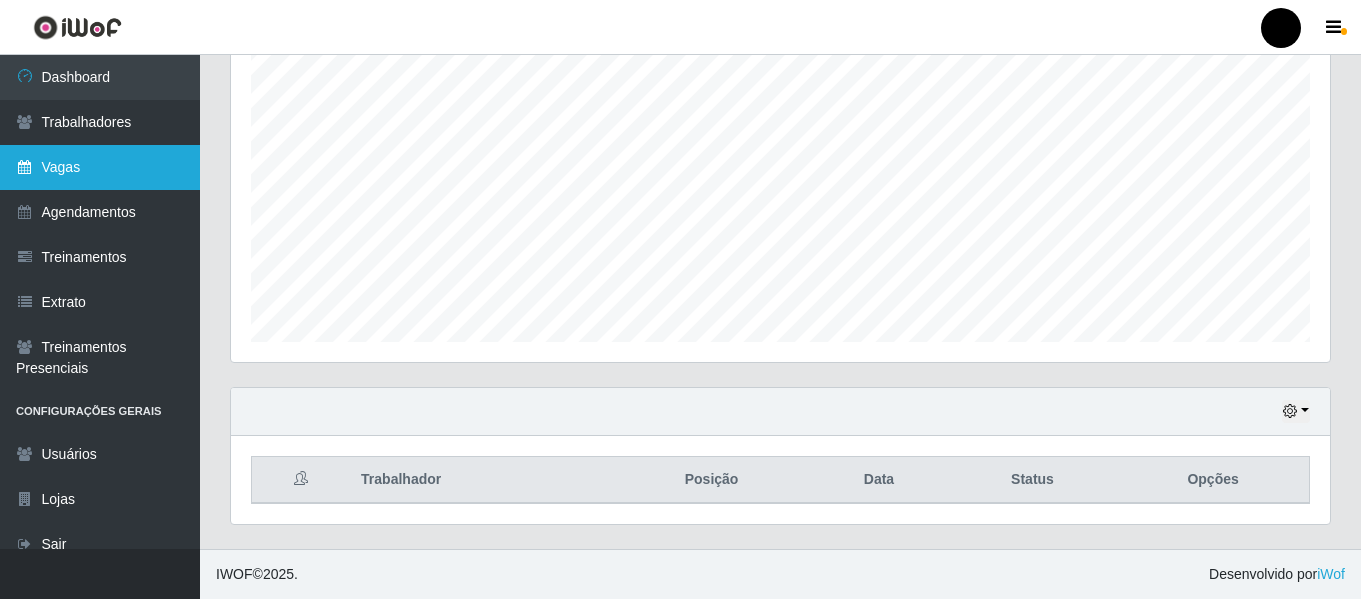 click on "Vagas" at bounding box center [100, 167] 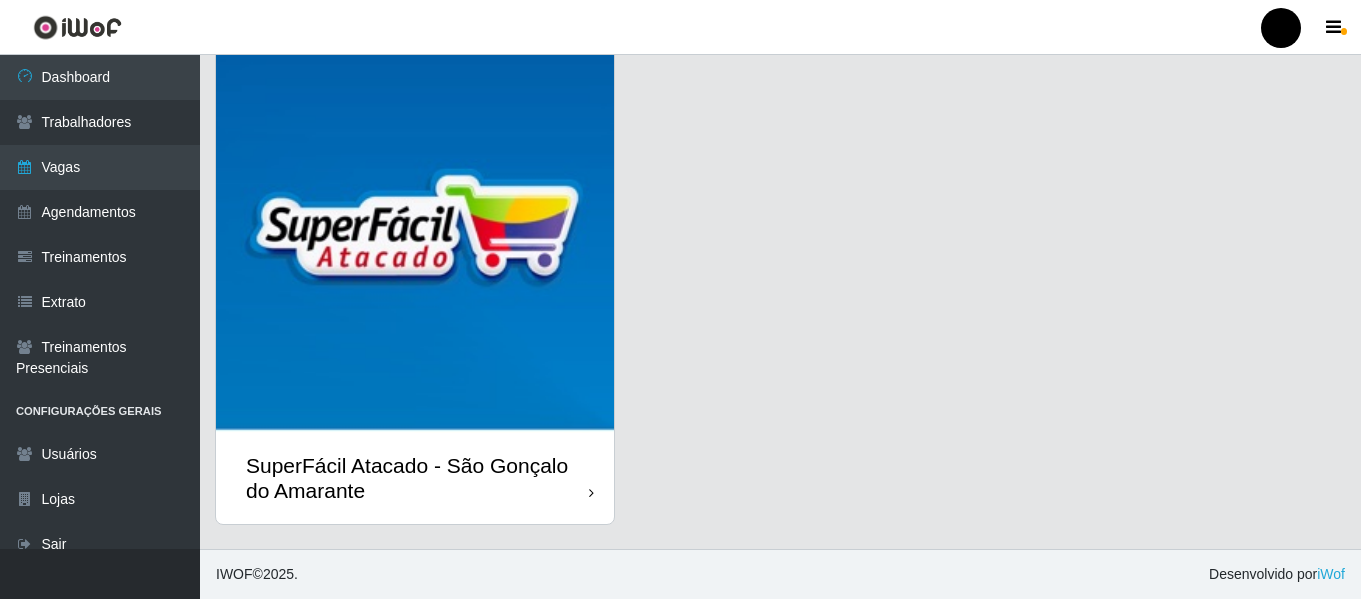 click on "SuperFácil Atacado - São Gonçalo do Amarante" at bounding box center (417, 478) 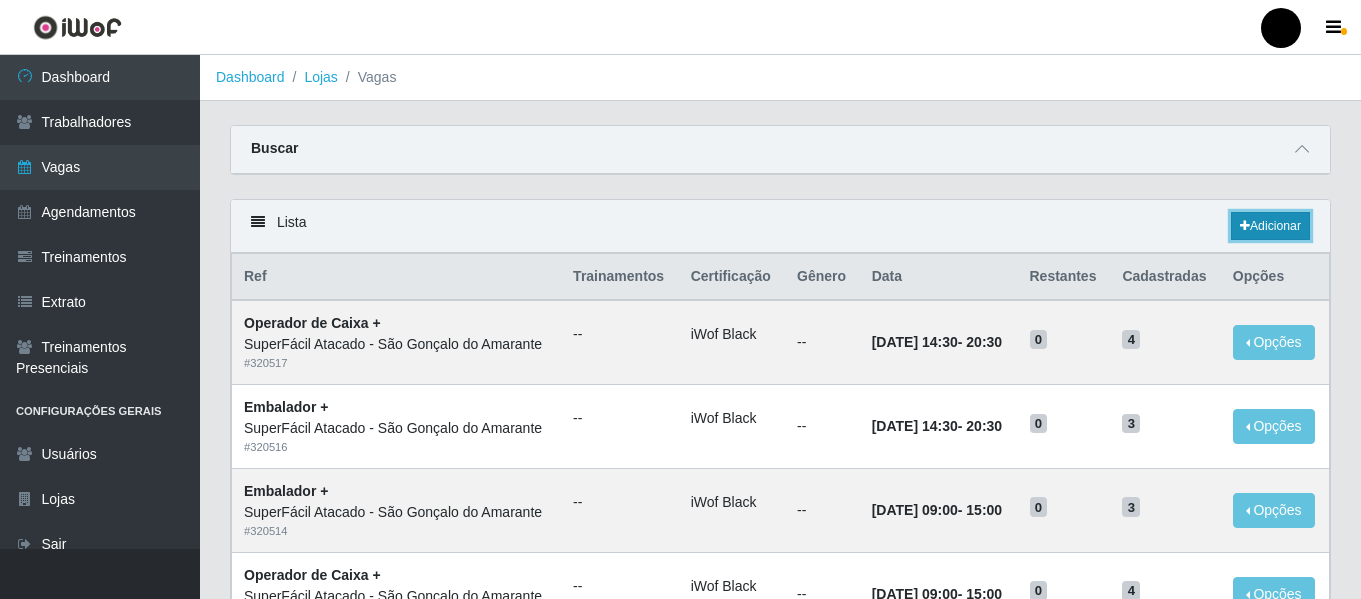 click on "Adicionar" at bounding box center [1270, 226] 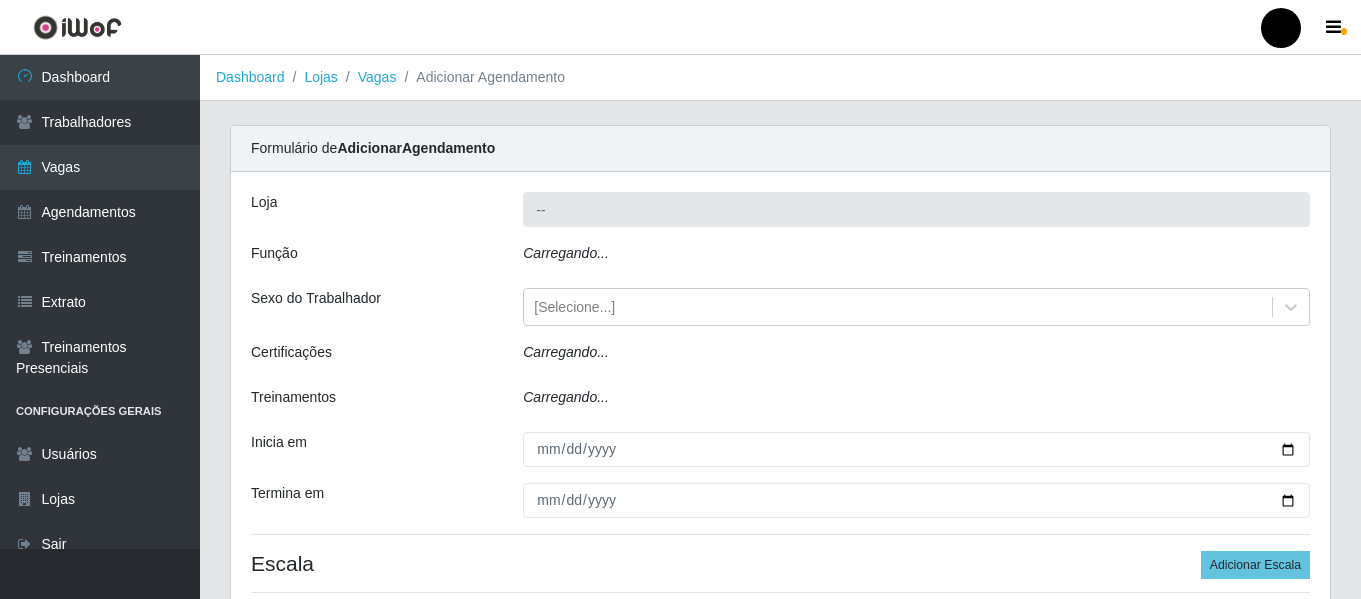 type on "SuperFácil Atacado - São Gonçalo do Amarante" 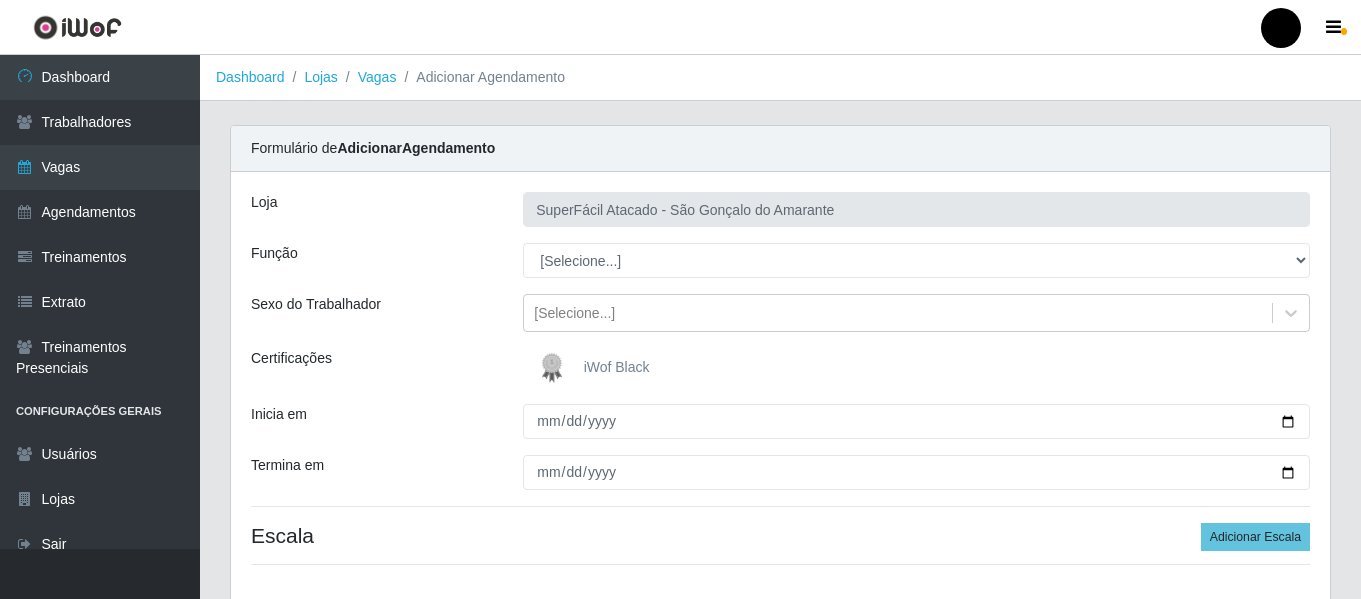 click on "iWof Black" at bounding box center [617, 367] 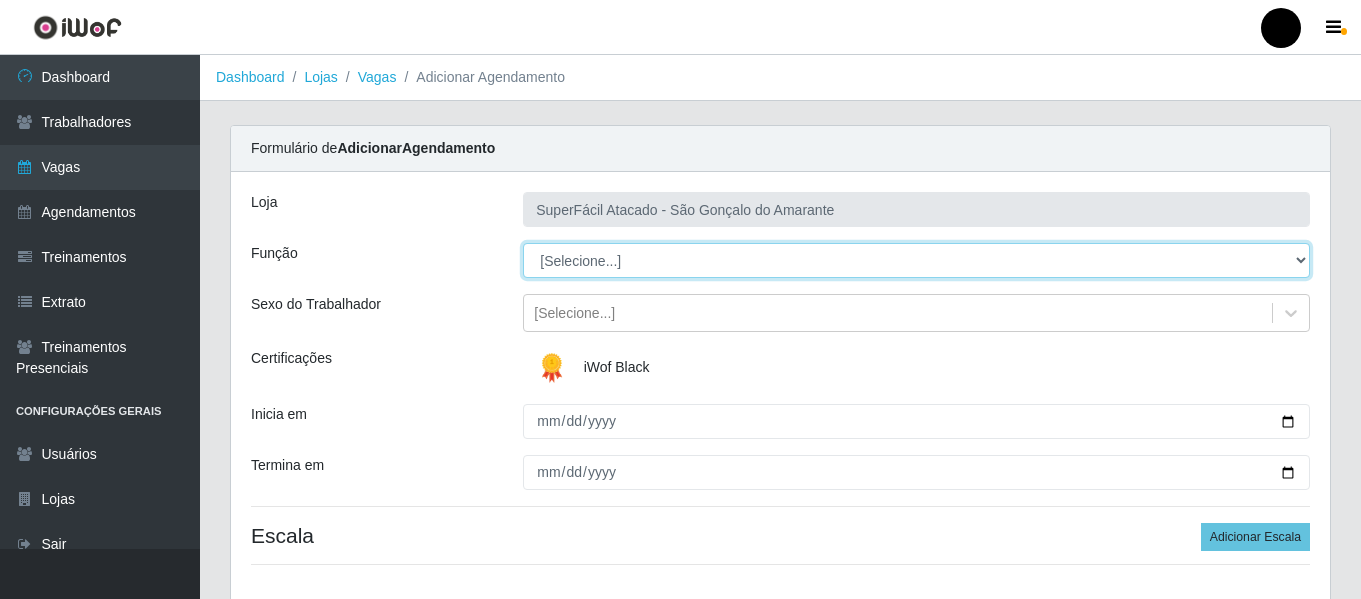 click on "[Selecione...] Auxiliar de Estacionamento Auxiliar de Estacionamento + Auxiliar de Estacionamento ++ Balconista de Padaria  Balconista de Padaria + Embalador Embalador + Embalador ++ Operador de Caixa Operador de Caixa + Operador de Caixa ++ Repositor de Hortifruti Repositor de Hortifruti + Repositor de Hortifruti ++" at bounding box center [916, 260] 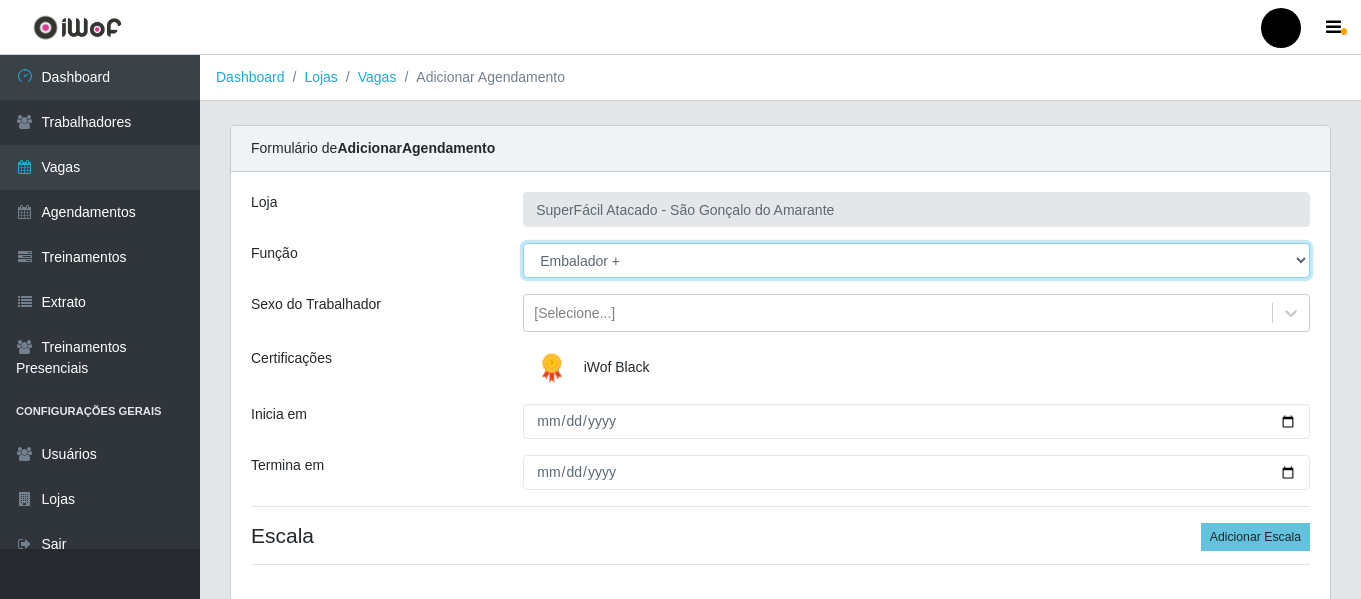 click on "[Selecione...] Auxiliar de Estacionamento Auxiliar de Estacionamento + Auxiliar de Estacionamento ++ Balconista de Padaria  Balconista de Padaria + Embalador Embalador + Embalador ++ Operador de Caixa Operador de Caixa + Operador de Caixa ++ Repositor de Hortifruti Repositor de Hortifruti + Repositor de Hortifruti ++" at bounding box center [916, 260] 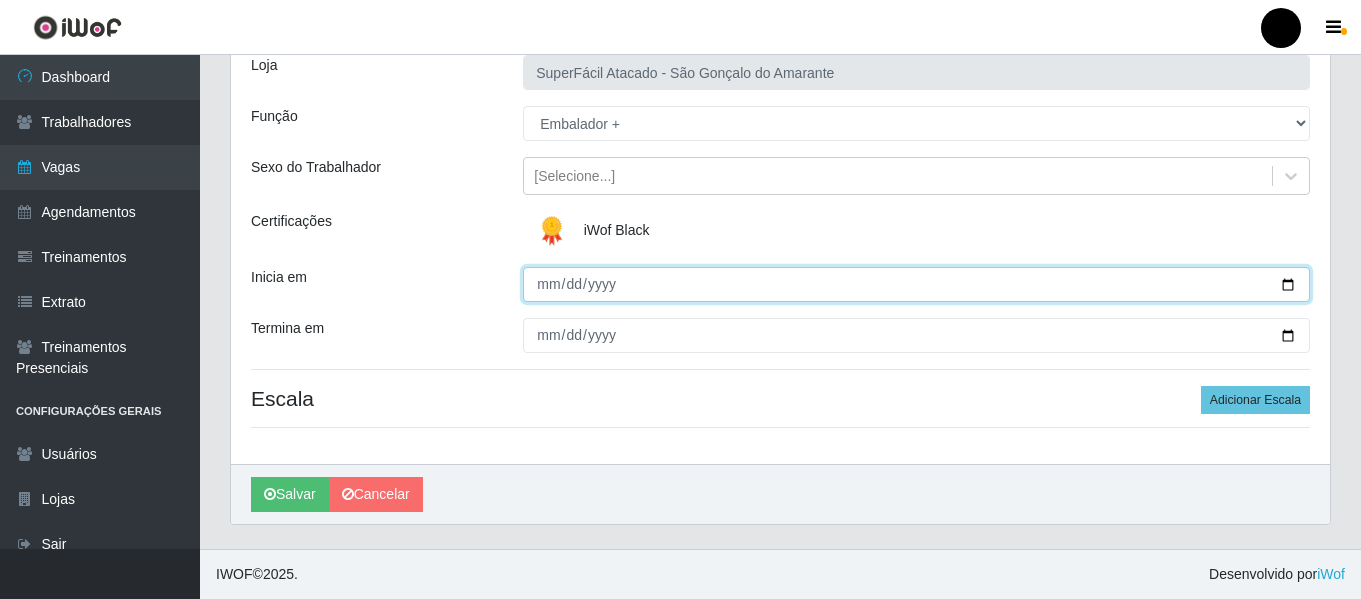 click on "Inicia em" at bounding box center [916, 284] 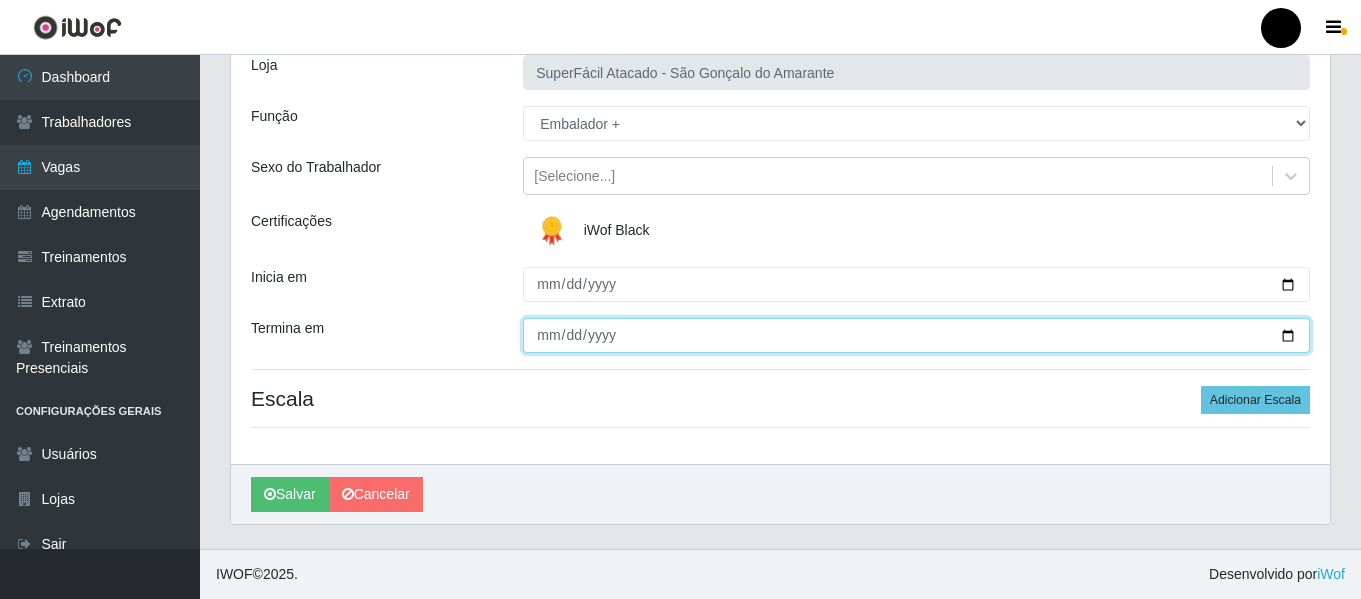 drag, startPoint x: 1287, startPoint y: 337, endPoint x: 1267, endPoint y: 335, distance: 20.09975 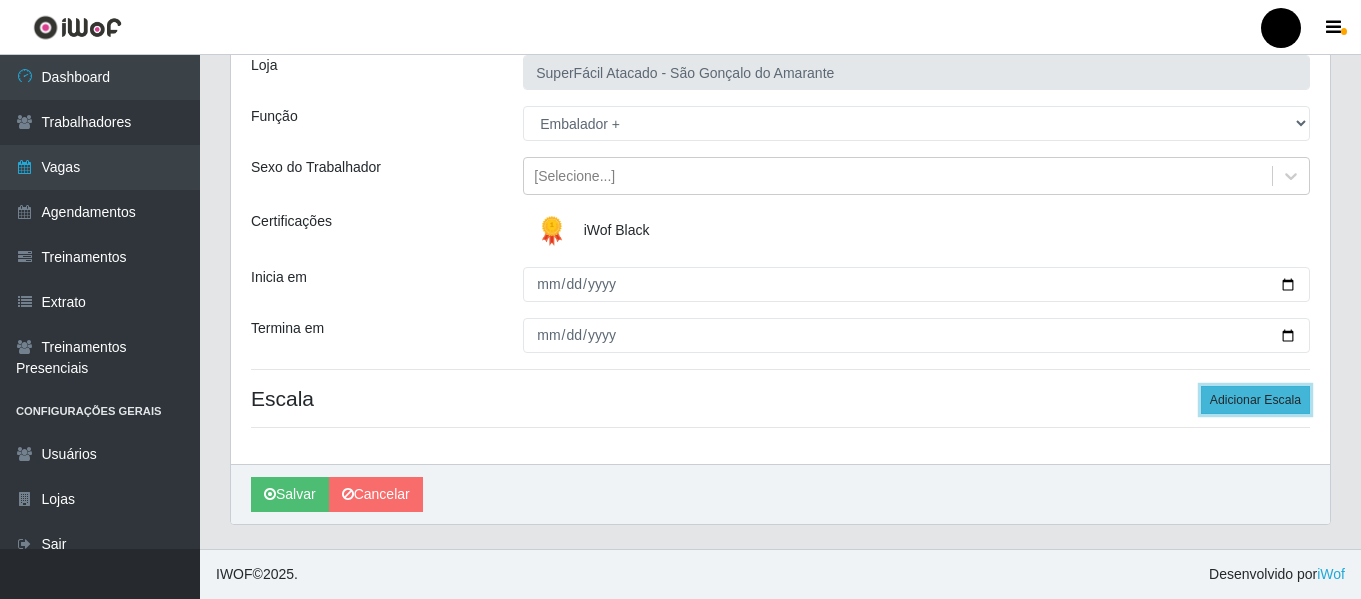 click on "Adicionar Escala" at bounding box center (1255, 400) 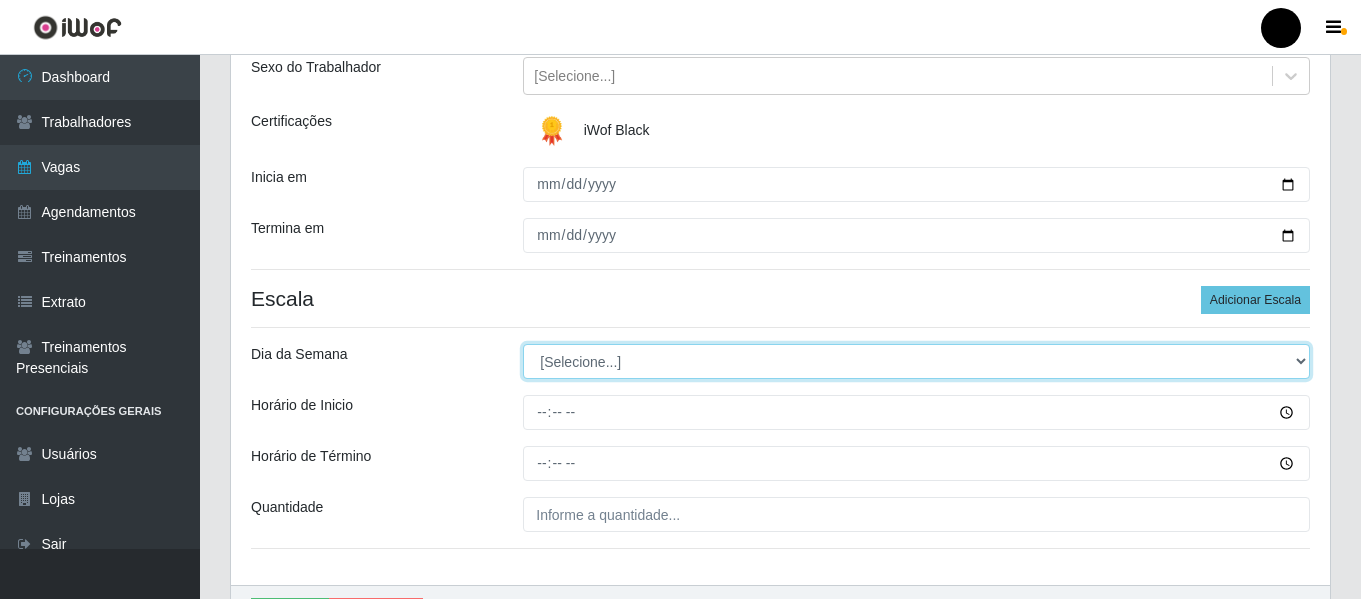 click on "[Selecione...] Segunda Terça Quarta Quinta Sexta Sábado Domingo" at bounding box center [916, 361] 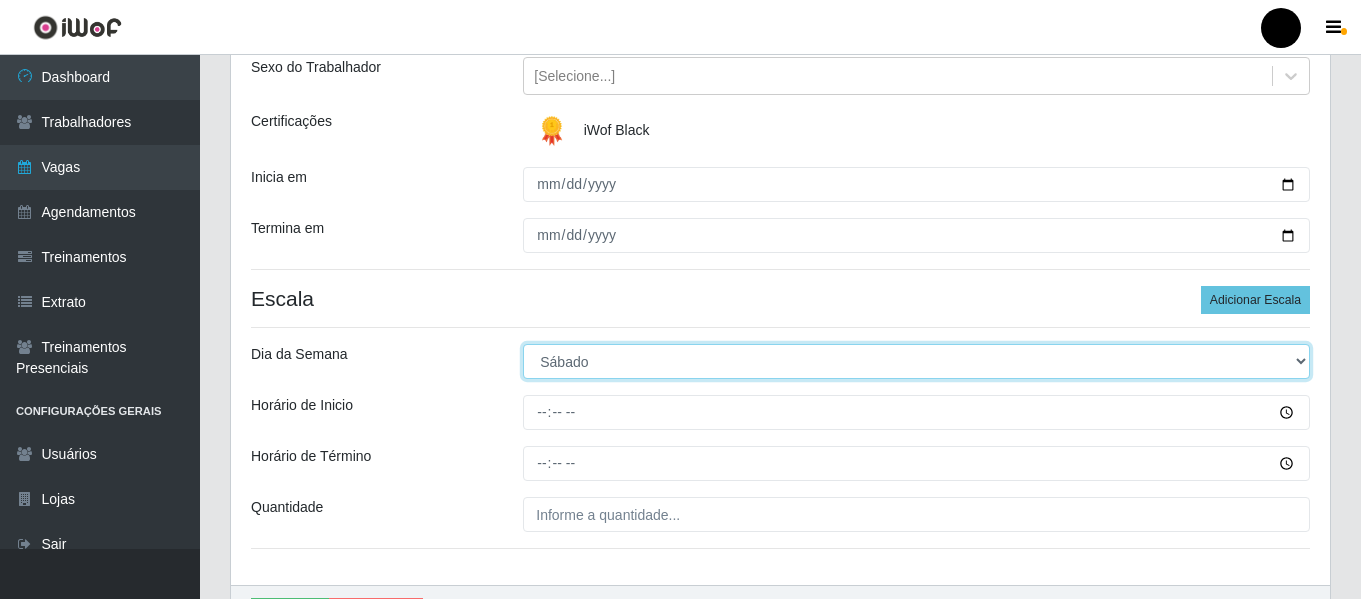 click on "[Selecione...] Segunda Terça Quarta Quinta Sexta Sábado Domingo" at bounding box center [916, 361] 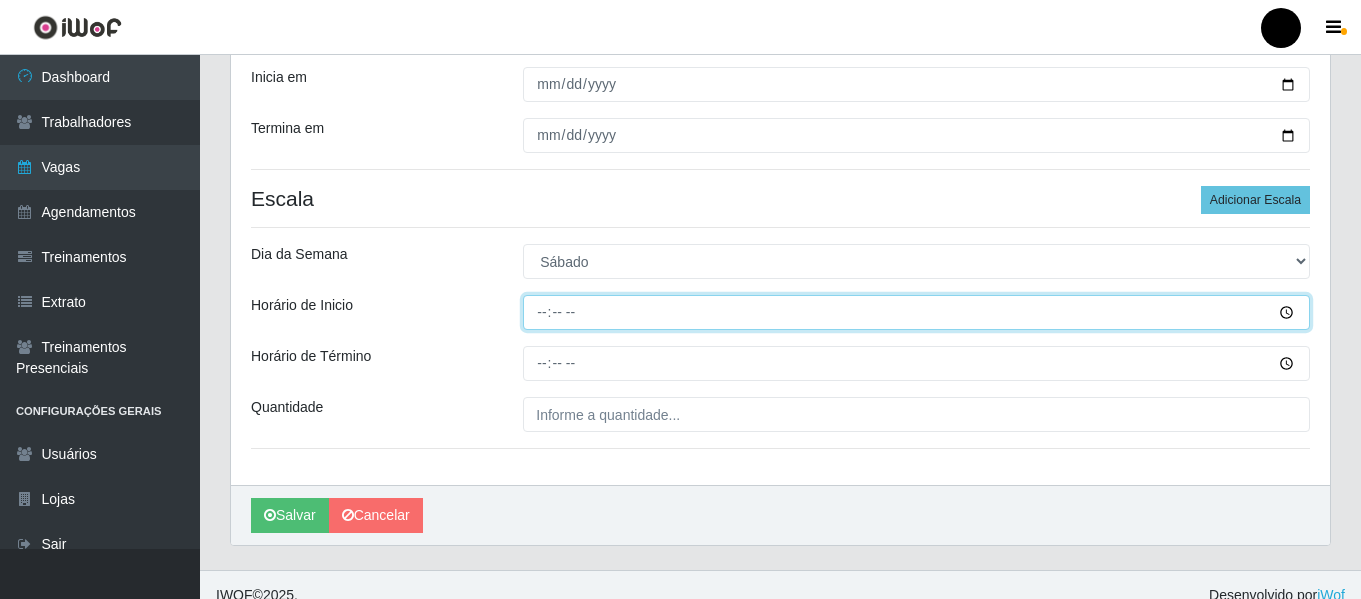 click on "Horário de Inicio" at bounding box center [916, 312] 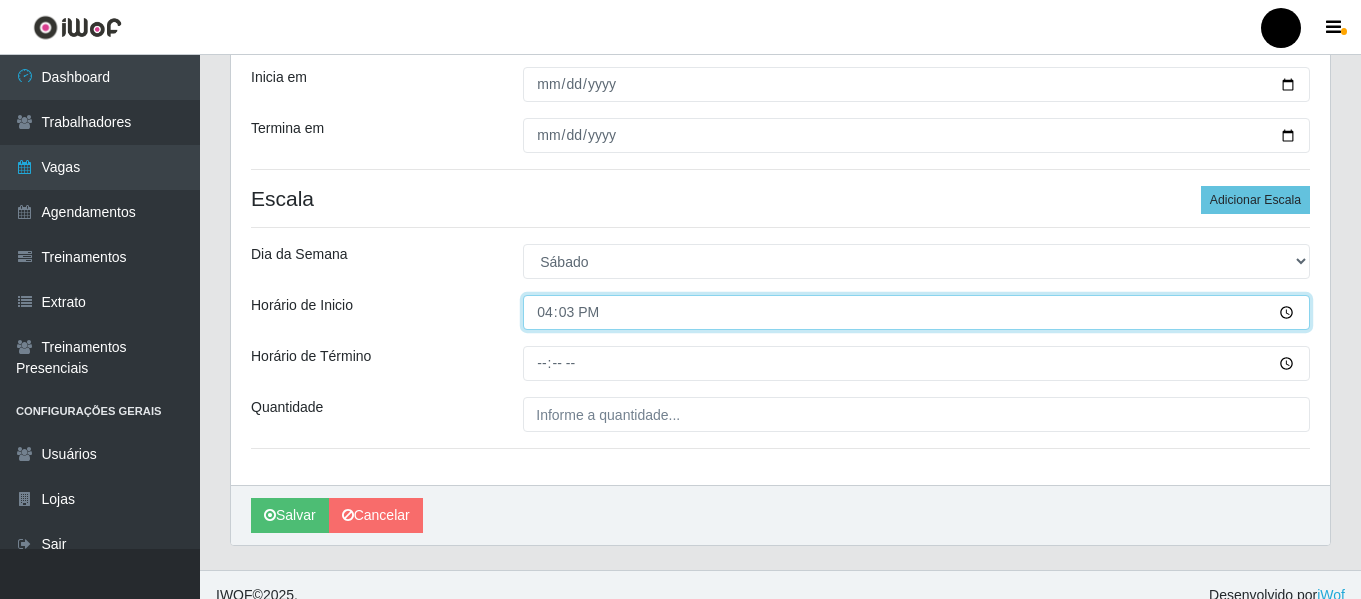 type on "16:30" 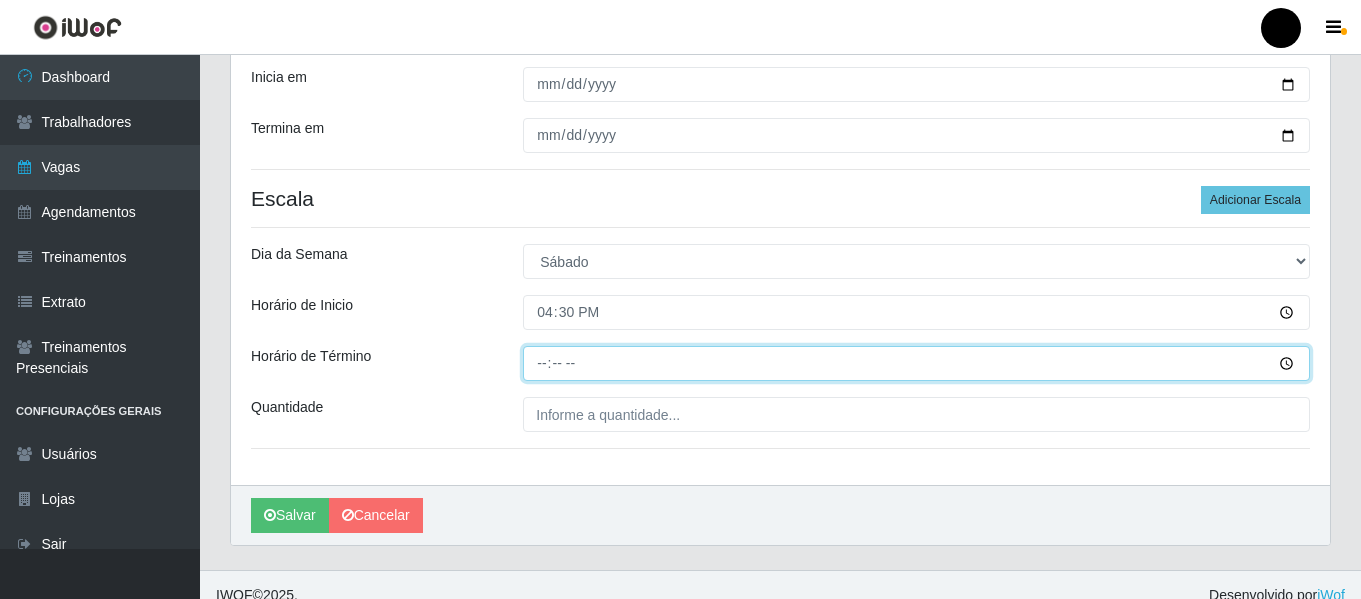 click on "Horário de Término" at bounding box center (916, 363) 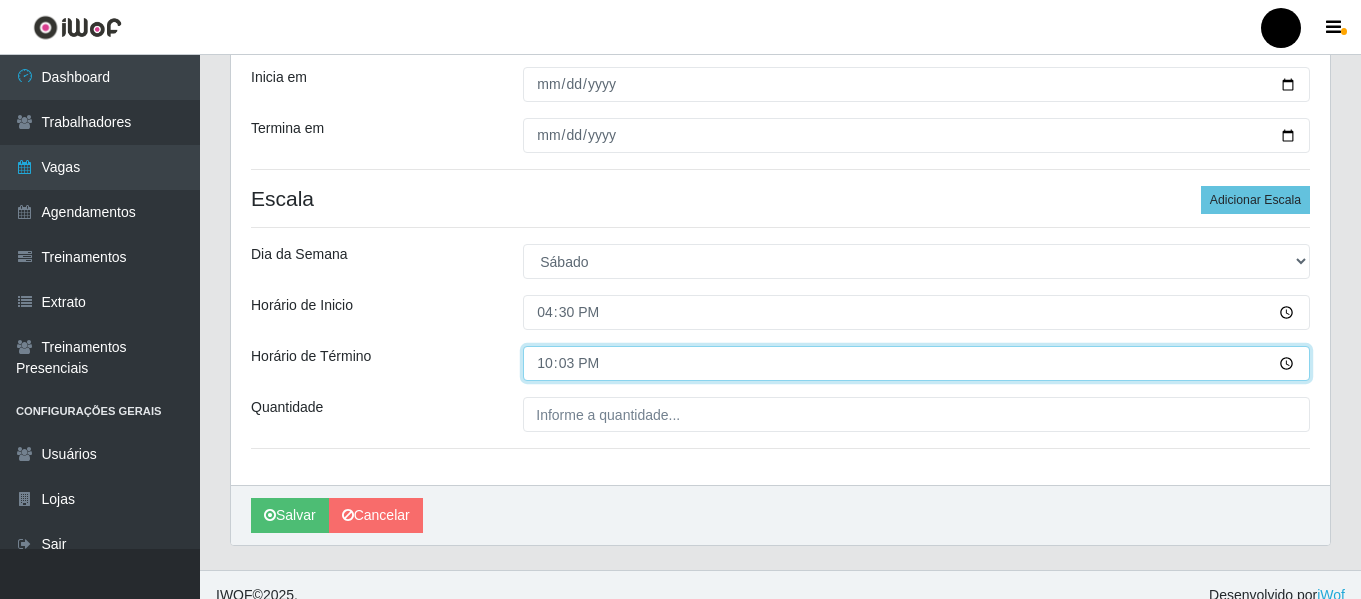 type on "22:30" 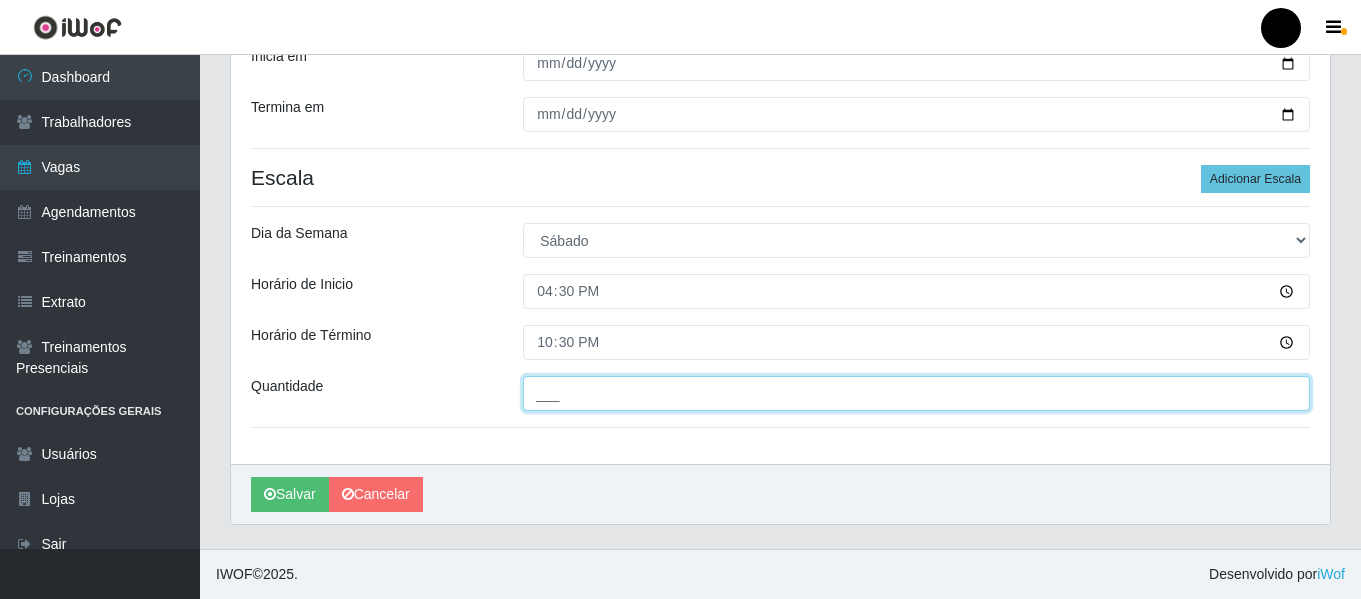 click on "___" at bounding box center [916, 393] 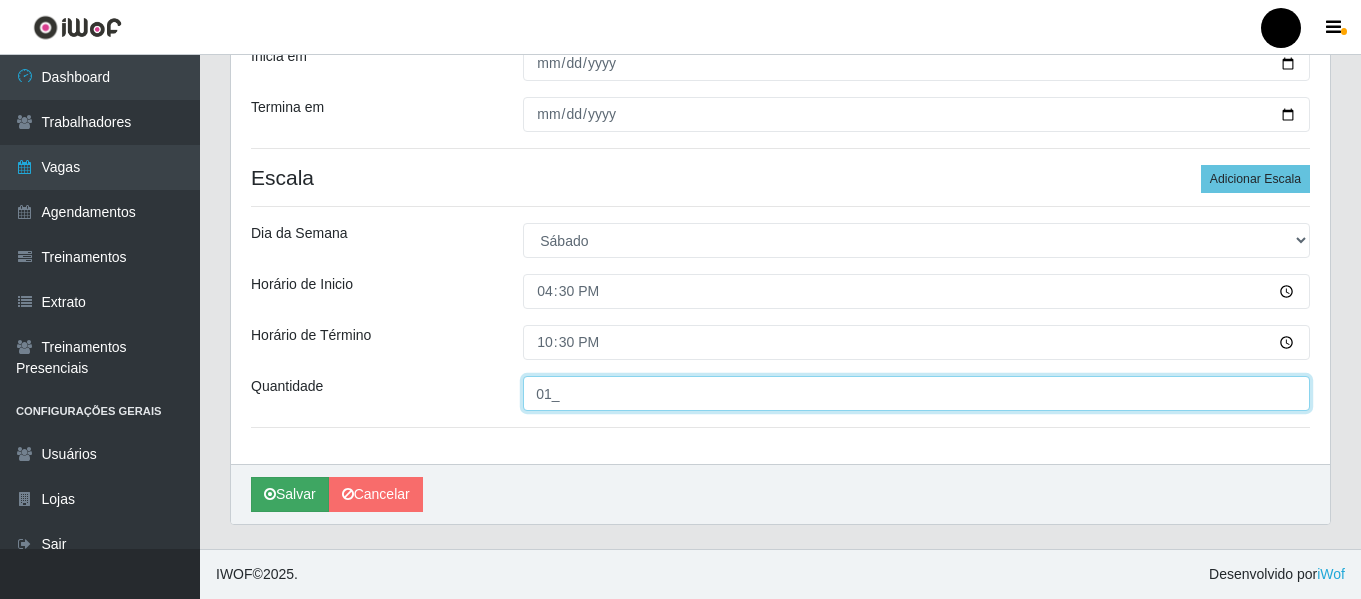 type on "01_" 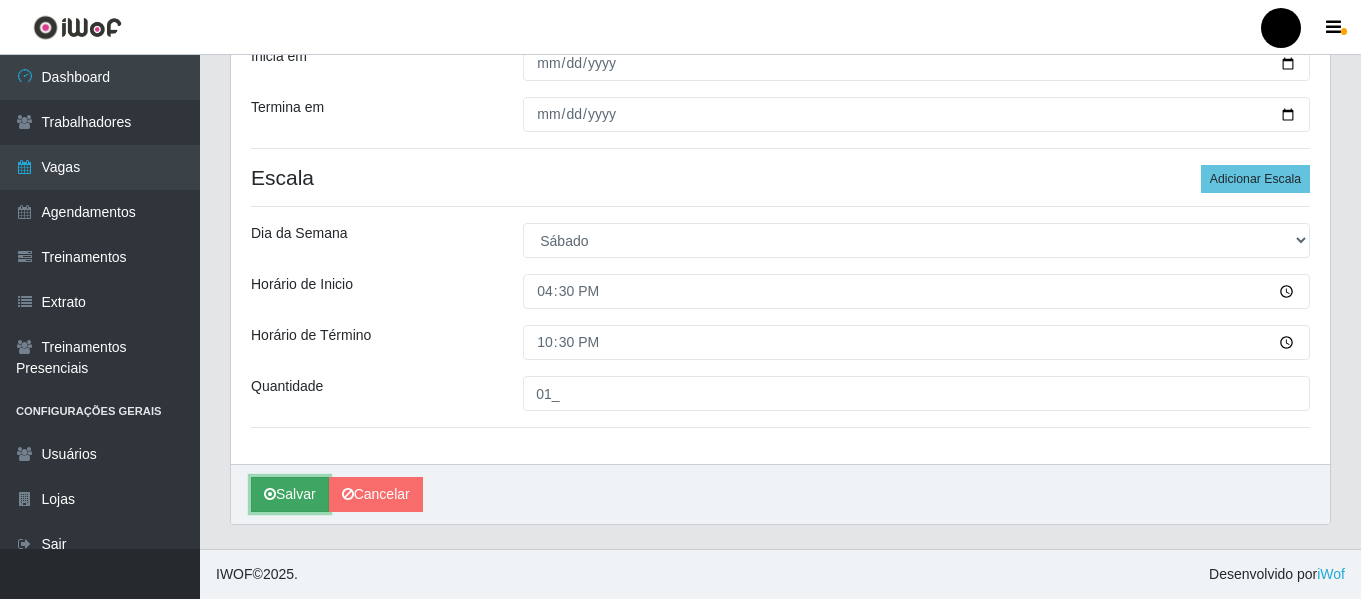 click on "Salvar" at bounding box center [290, 494] 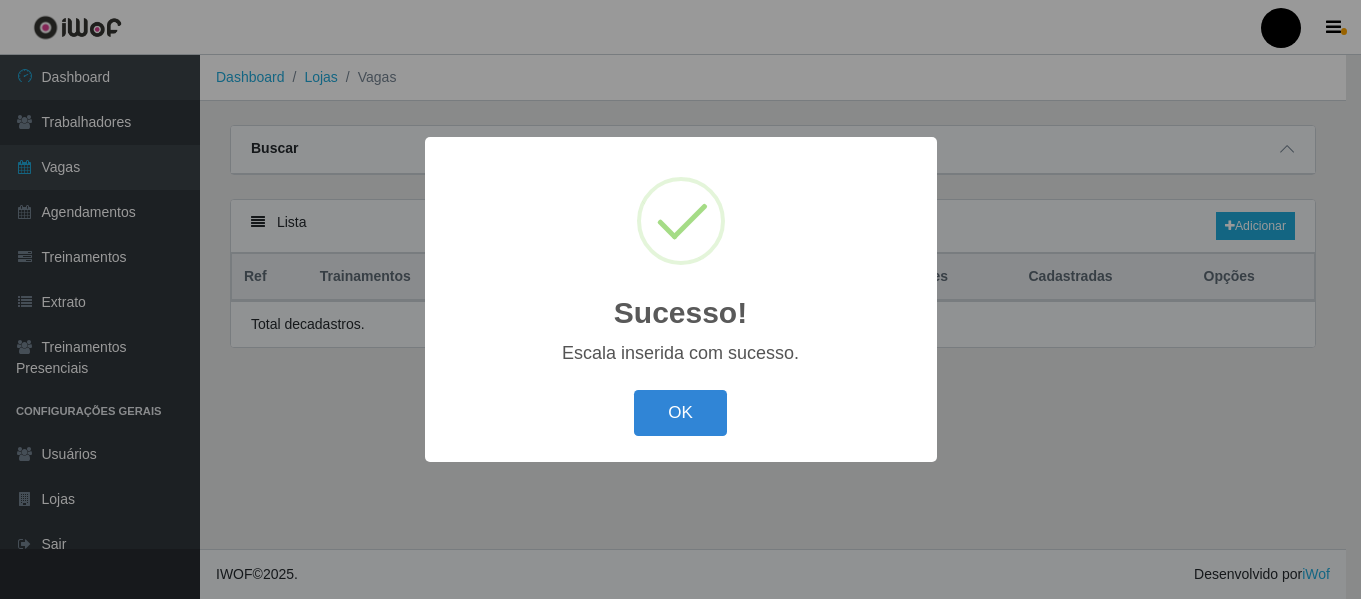 scroll, scrollTop: 0, scrollLeft: 0, axis: both 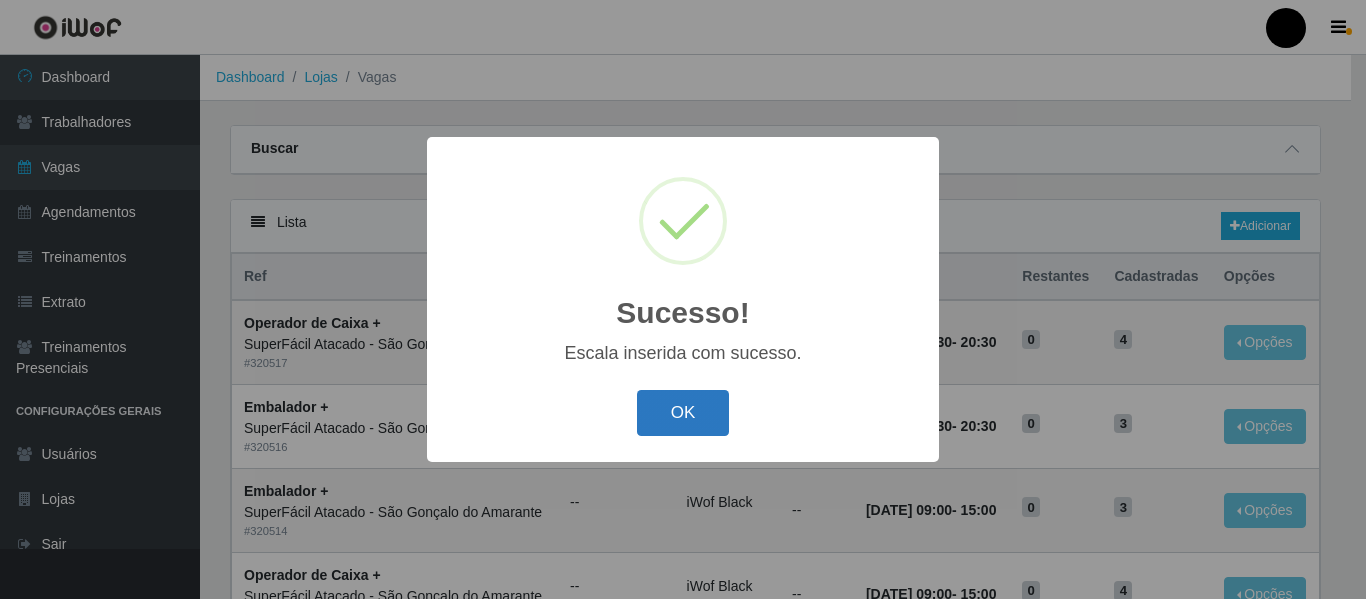 click on "OK" at bounding box center [683, 413] 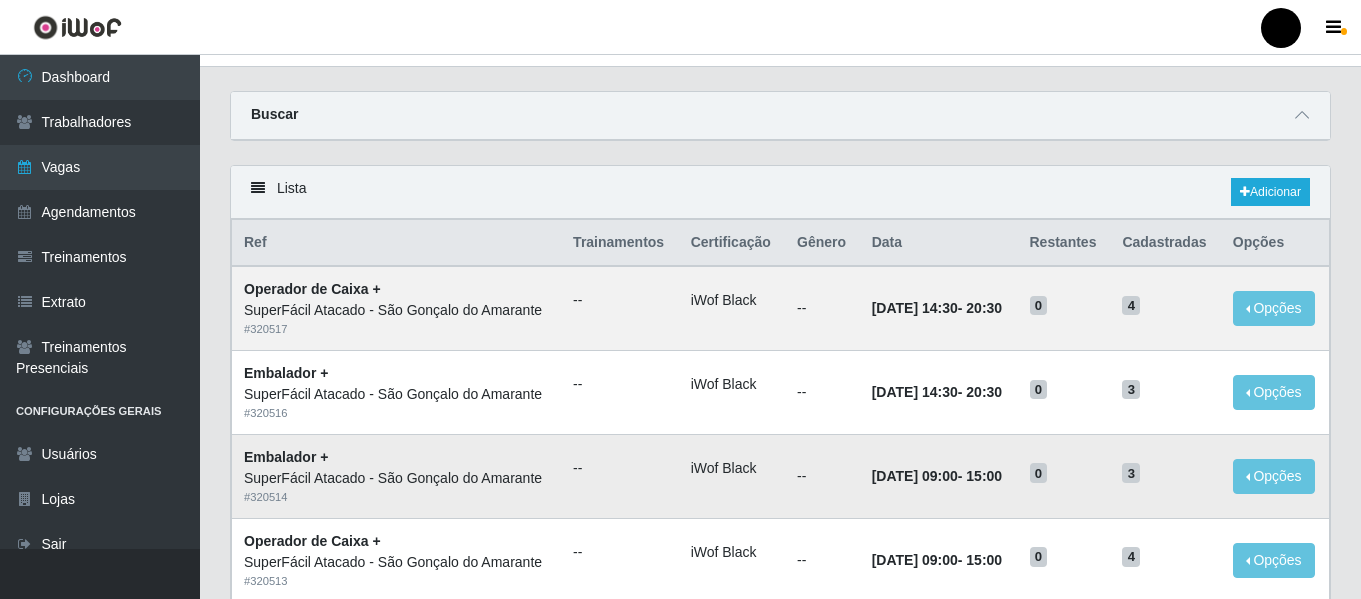 scroll, scrollTop: 0, scrollLeft: 0, axis: both 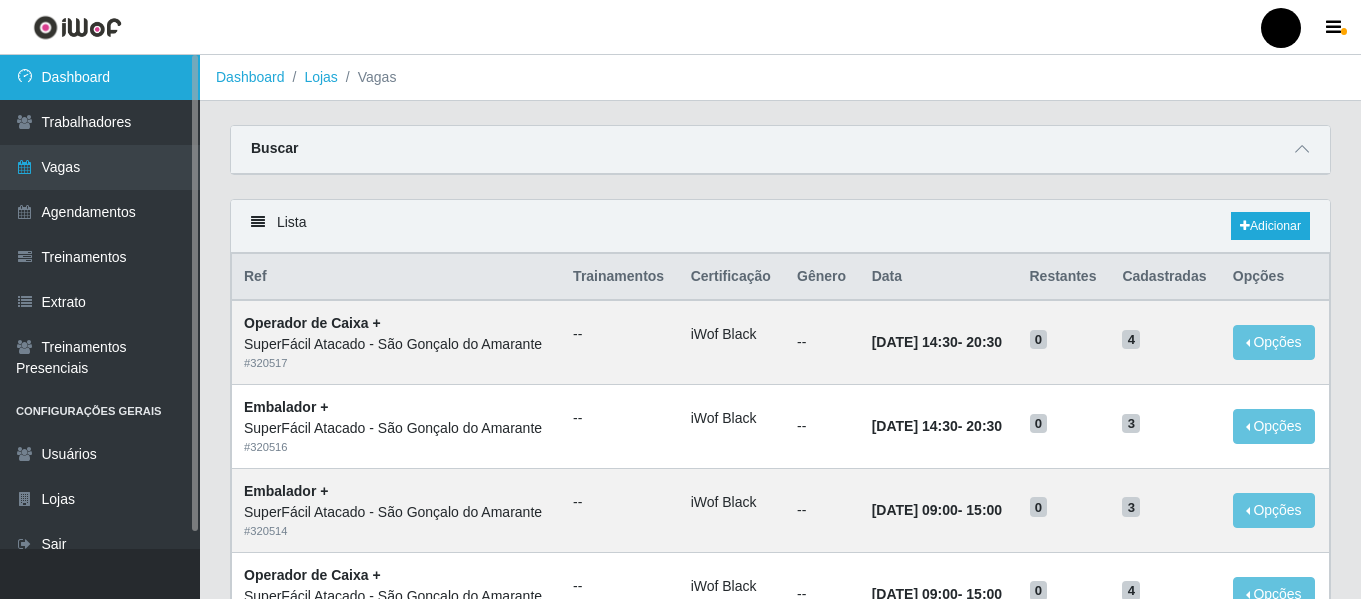 click on "Dashboard" at bounding box center [100, 77] 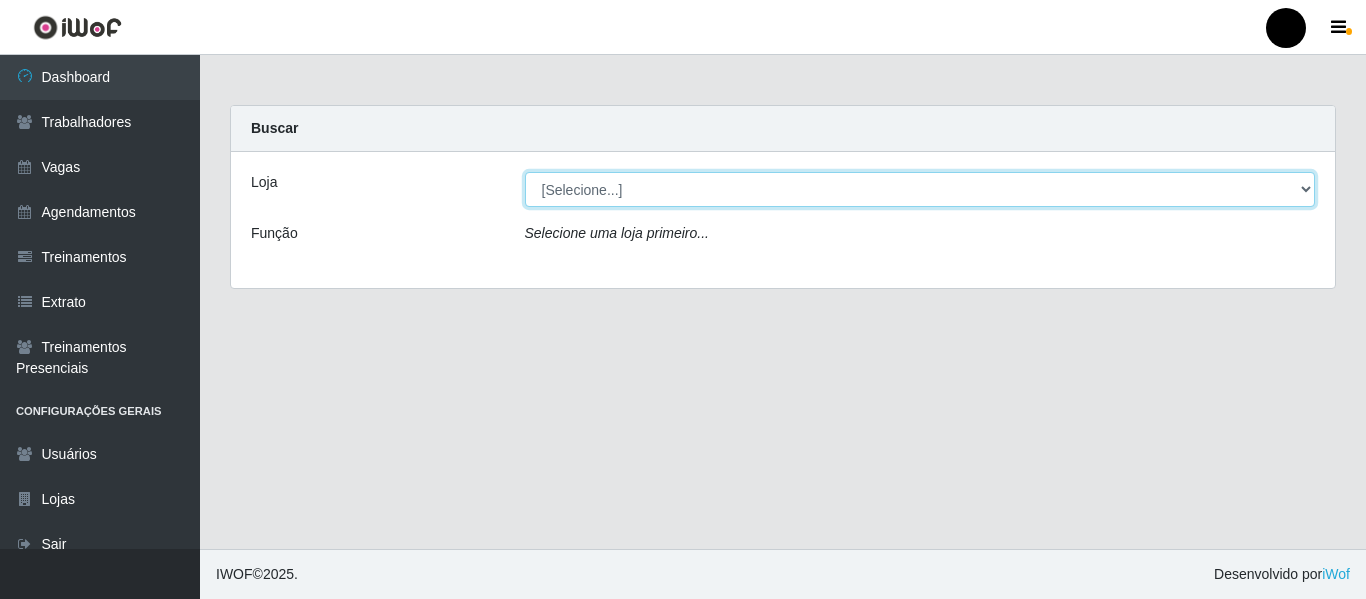click on "[Selecione...] SuperFácil Atacado - Emaús SuperFácil Atacado - Rodoviária SuperFácil Atacado - São Gonçalo do Amarante" at bounding box center (920, 189) 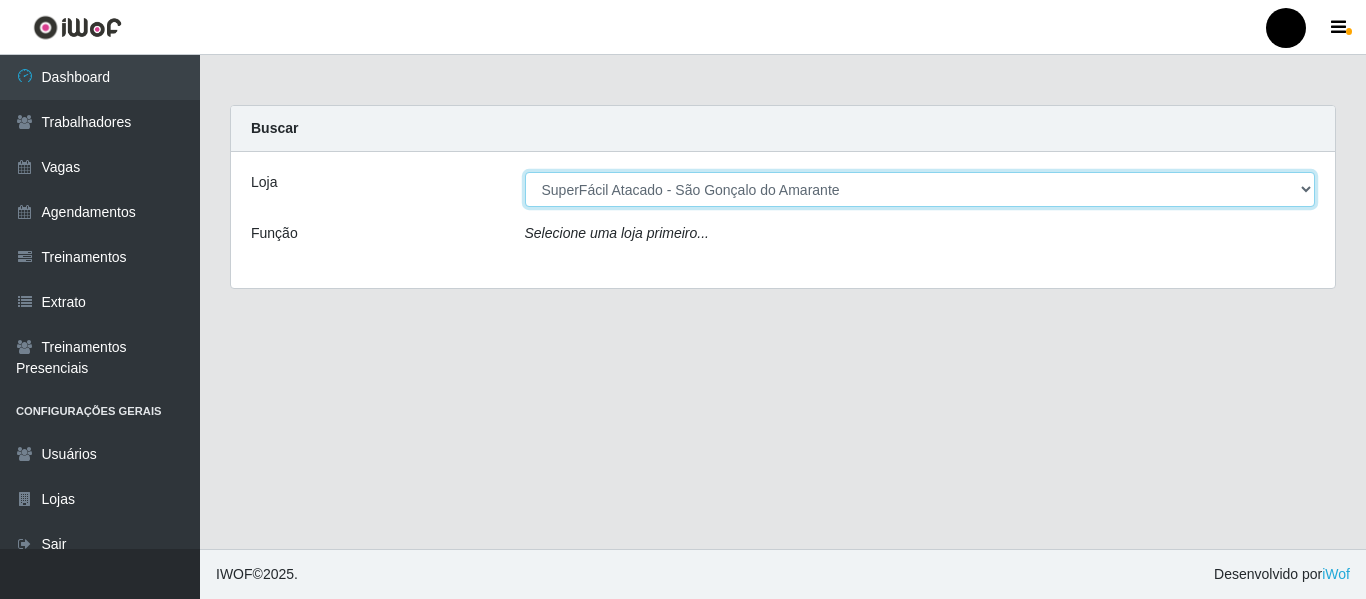 click on "[Selecione...] SuperFácil Atacado - Emaús SuperFácil Atacado - Rodoviária SuperFácil Atacado - São Gonçalo do Amarante" at bounding box center [920, 189] 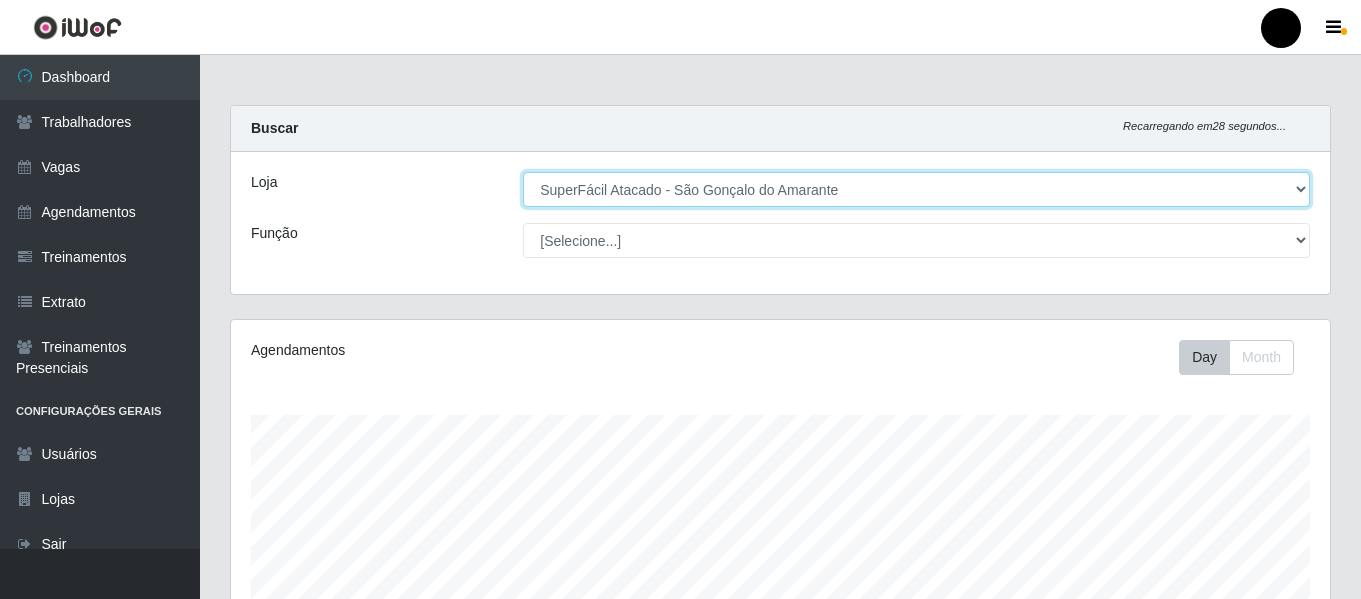 scroll, scrollTop: 999585, scrollLeft: 998901, axis: both 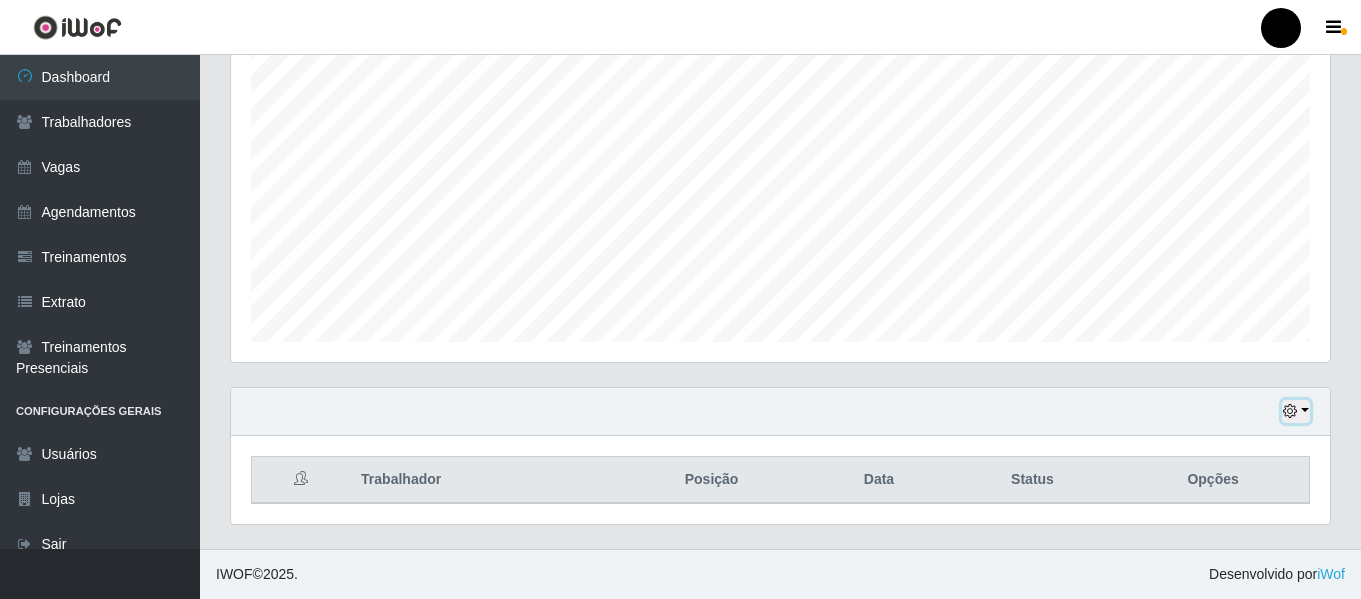 click at bounding box center (1296, 411) 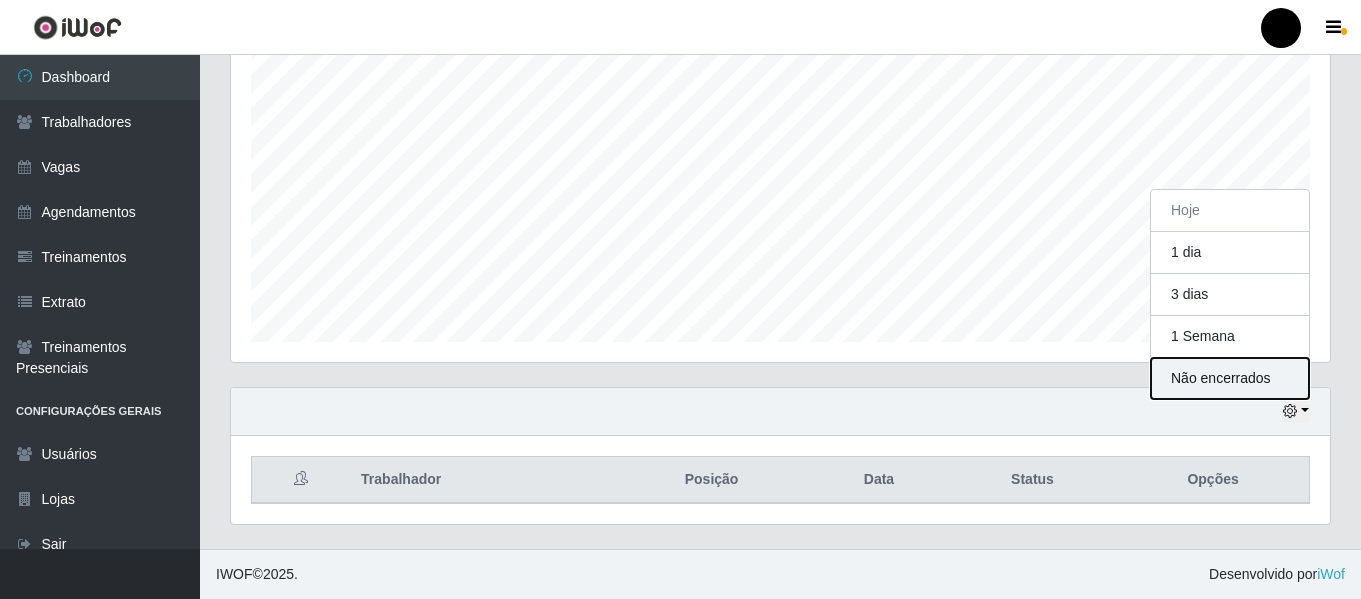 click on "Não encerrados" at bounding box center [1230, 378] 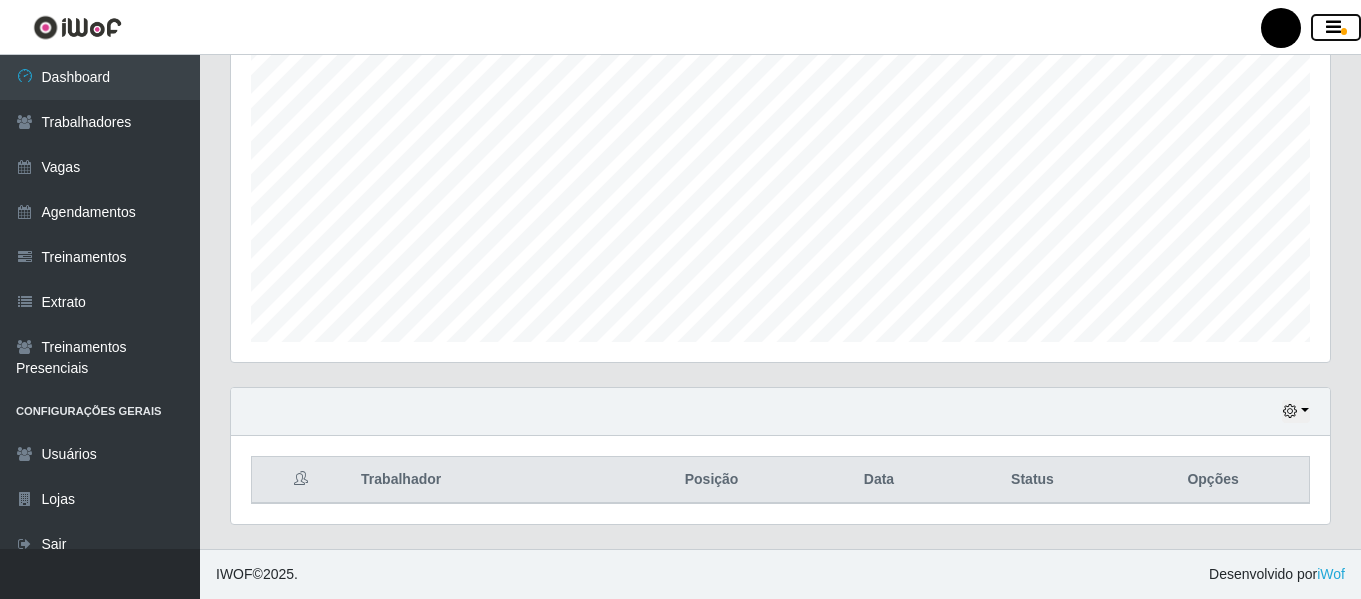 click at bounding box center (1333, 28) 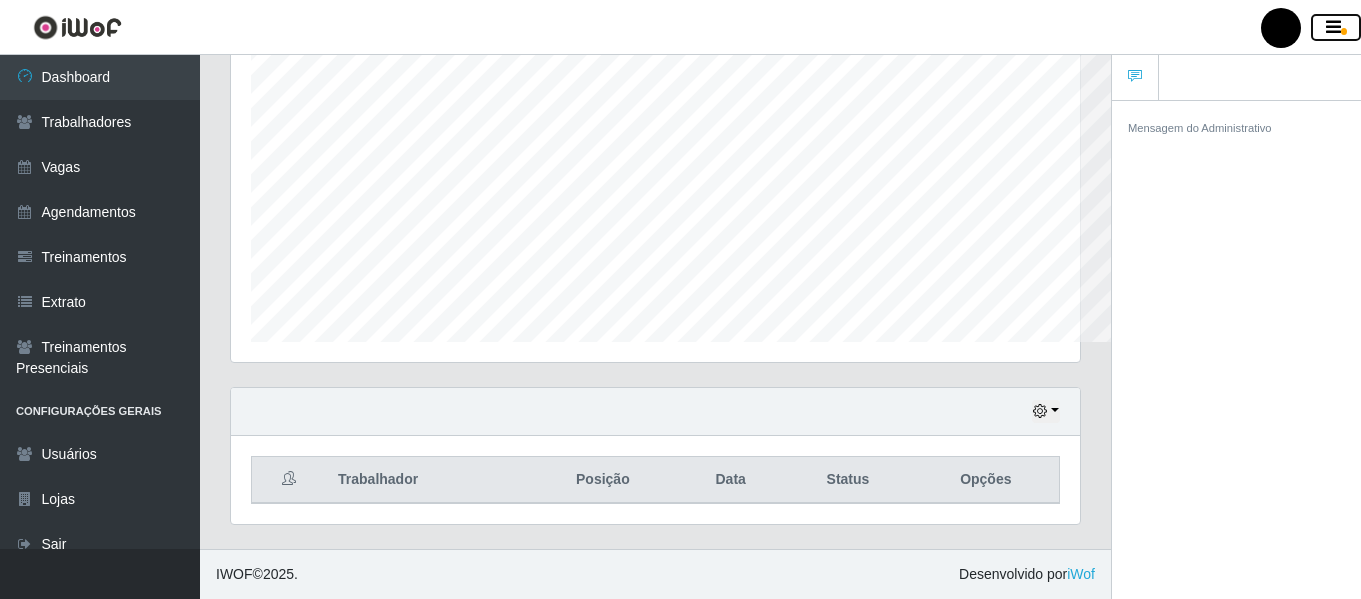 scroll, scrollTop: 415, scrollLeft: 849, axis: both 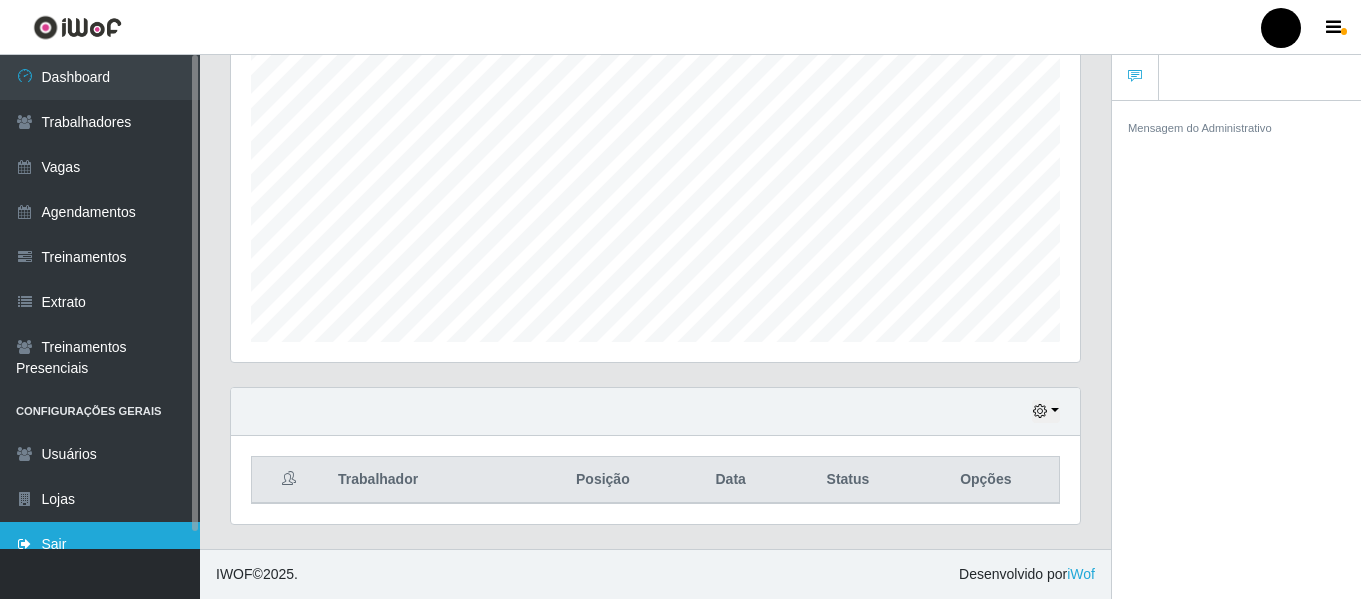 click on "Sair" at bounding box center (100, 544) 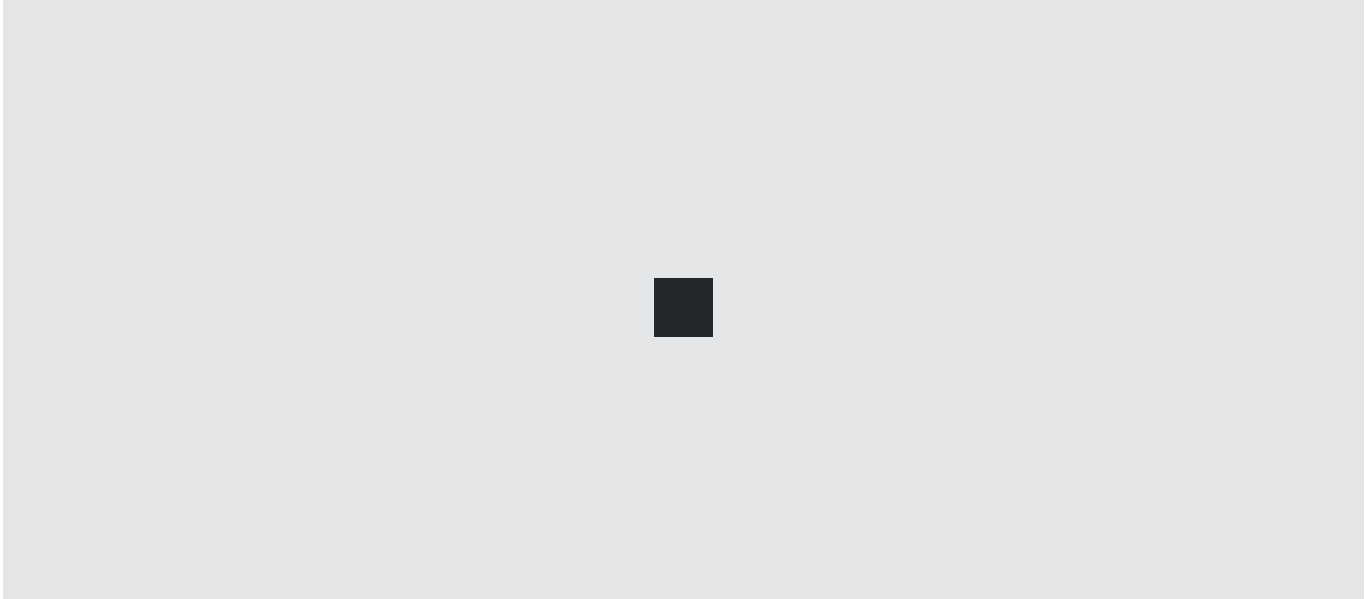 scroll, scrollTop: 0, scrollLeft: 0, axis: both 